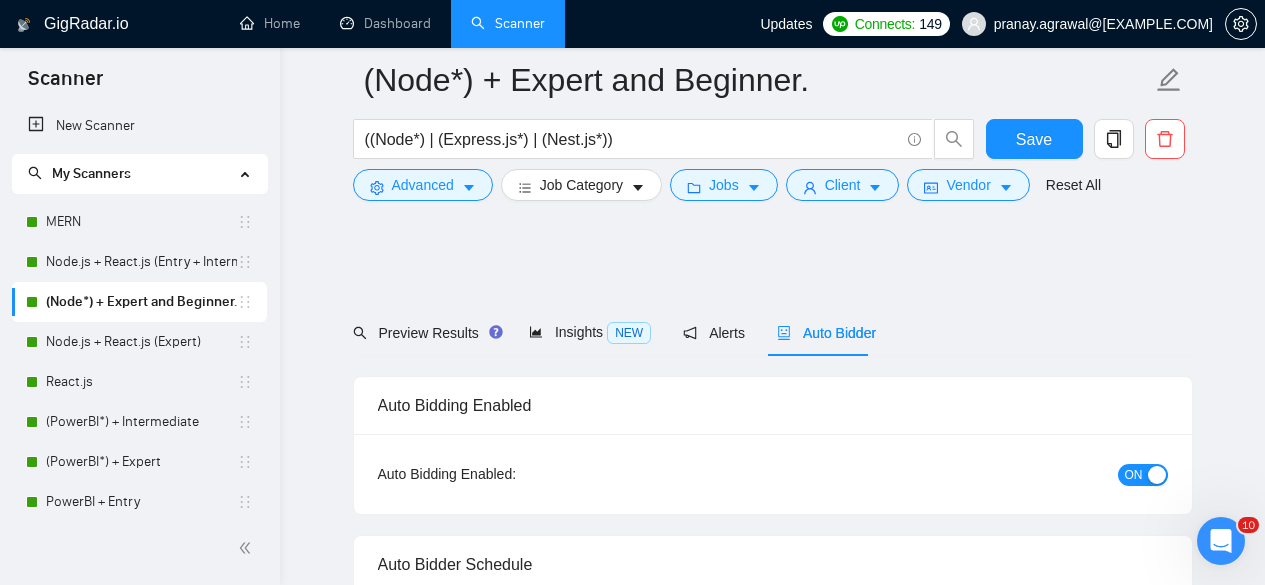 scroll, scrollTop: 2425, scrollLeft: 0, axis: vertical 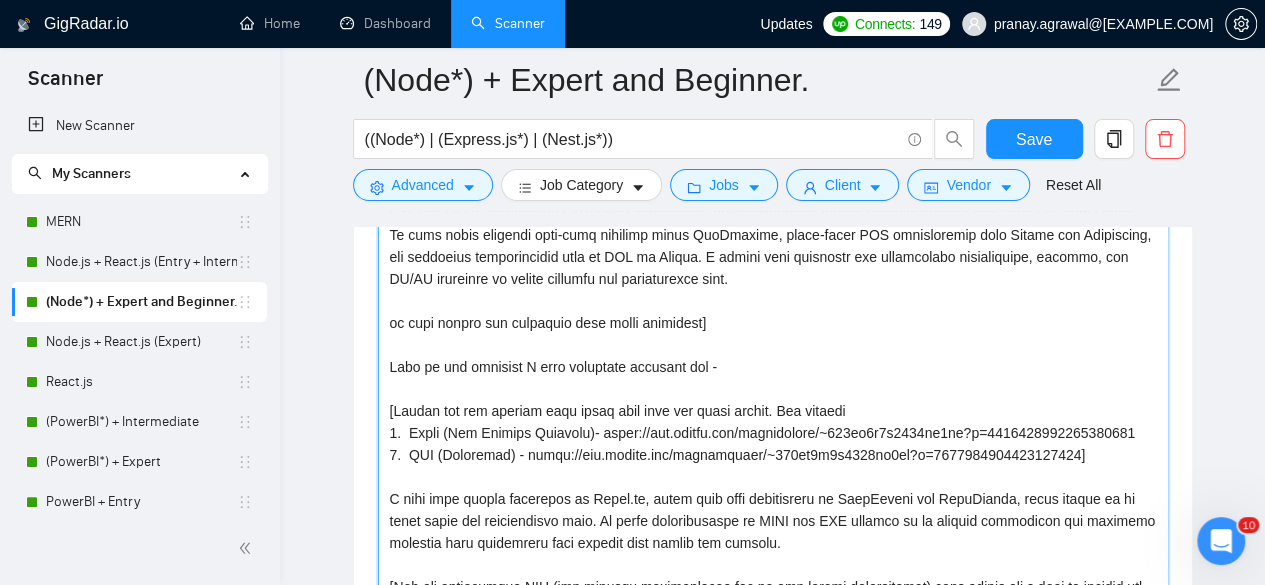 click on "Cover letter template:" at bounding box center [773, 387] 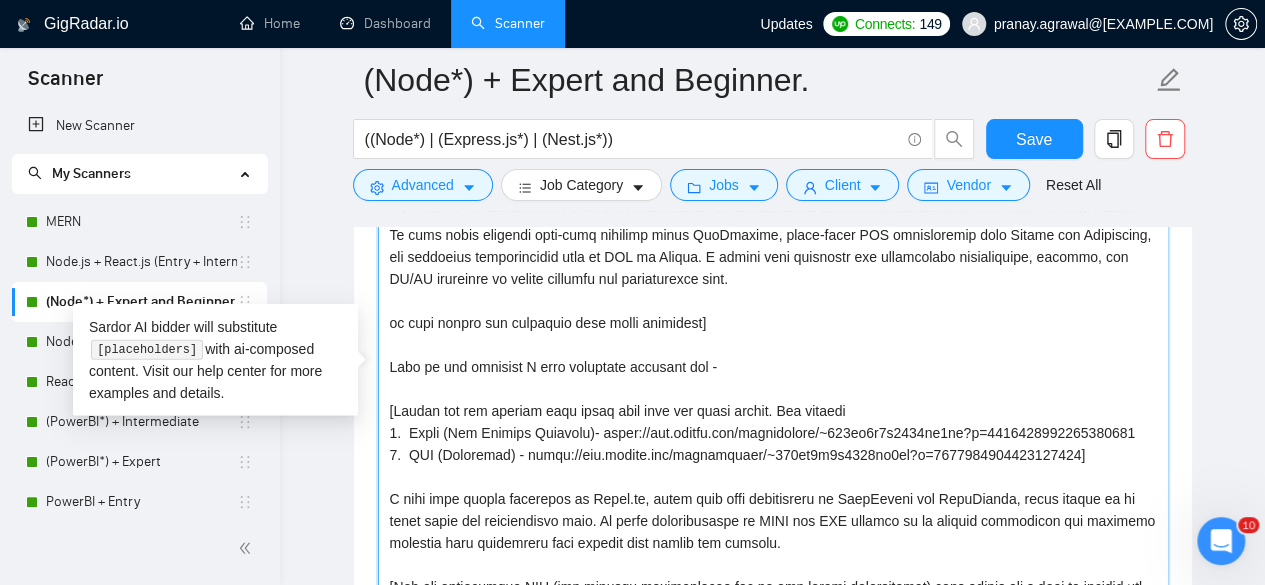 scroll, scrollTop: 207, scrollLeft: 0, axis: vertical 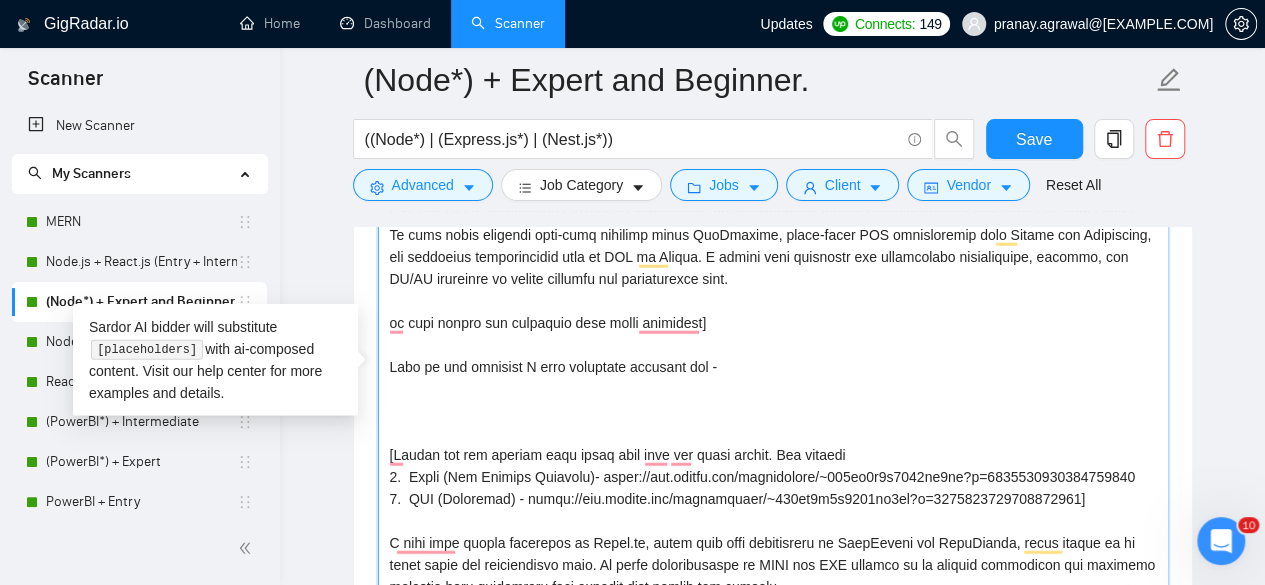 paste on "[Incorporate the given text exactly as it is without any alterations:
Some of the projects I have developed recently are" 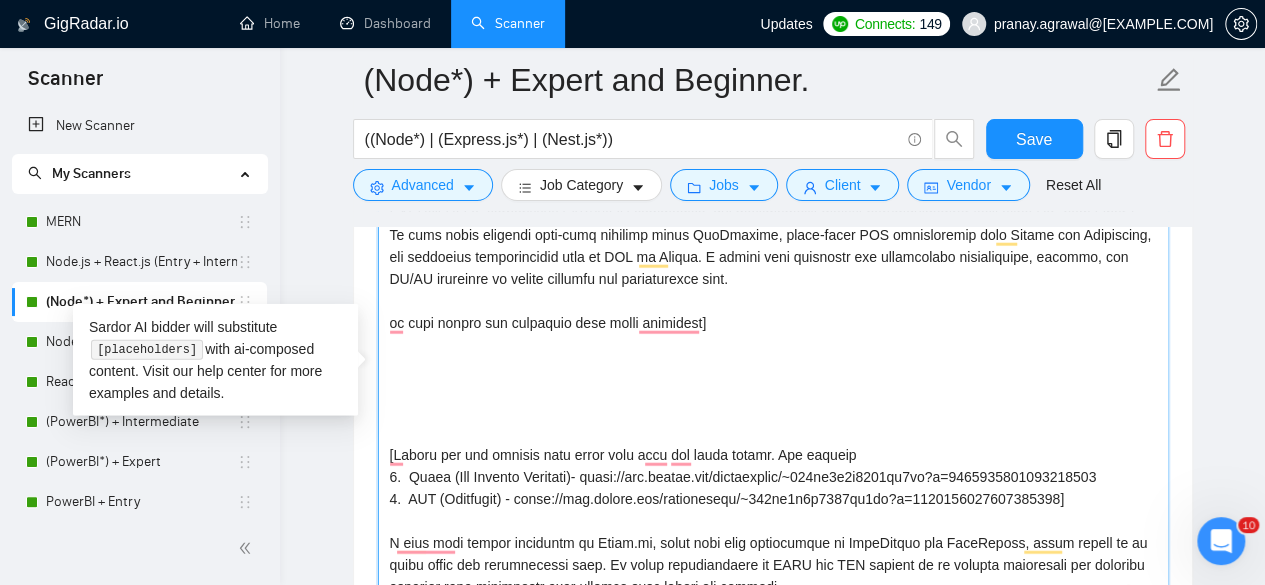 paste on "[Incorporate the given text exactly as it is without any alterations:
Some of the projects I have developed recently are" 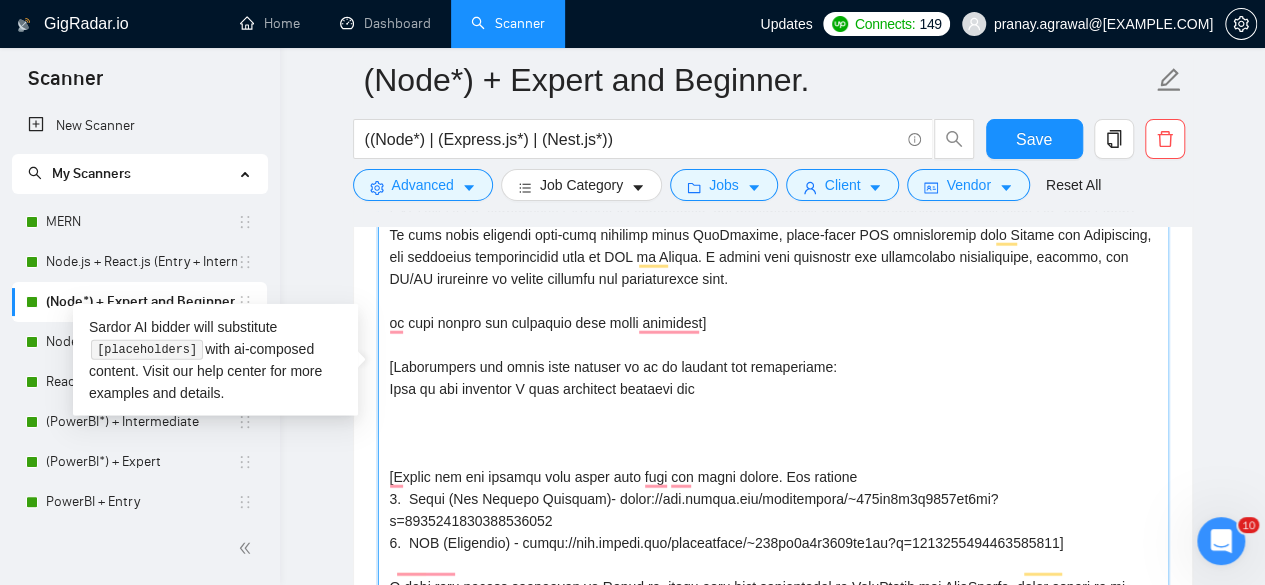 drag, startPoint x: 845, startPoint y: 468, endPoint x: 383, endPoint y: 471, distance: 462.00974 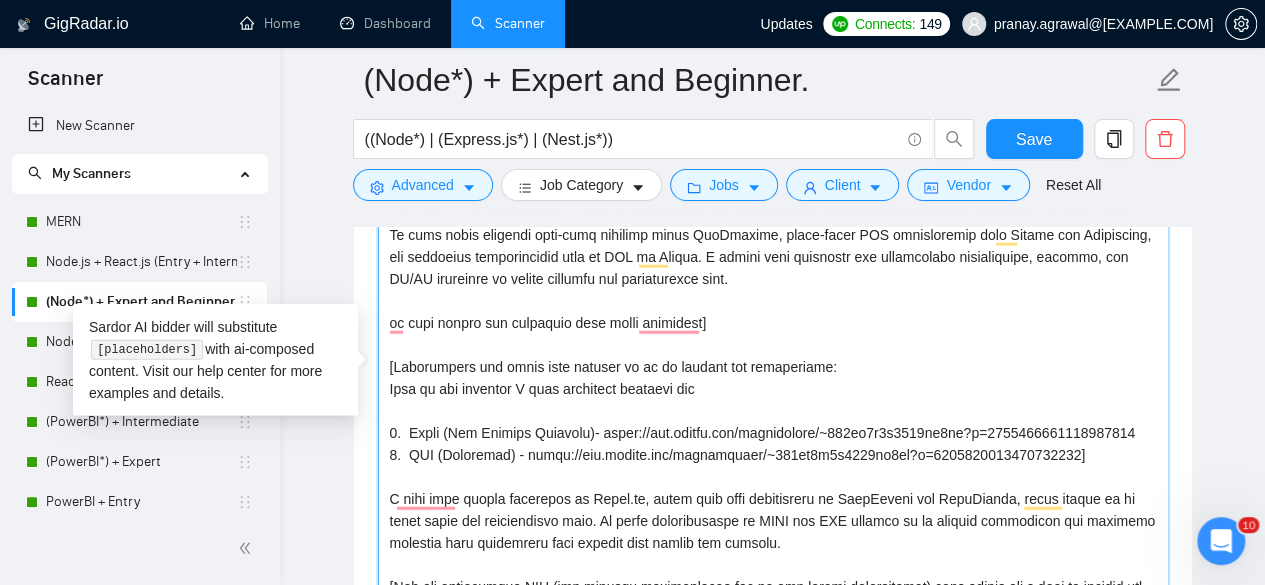 click on "Cover letter template:" at bounding box center (773, 387) 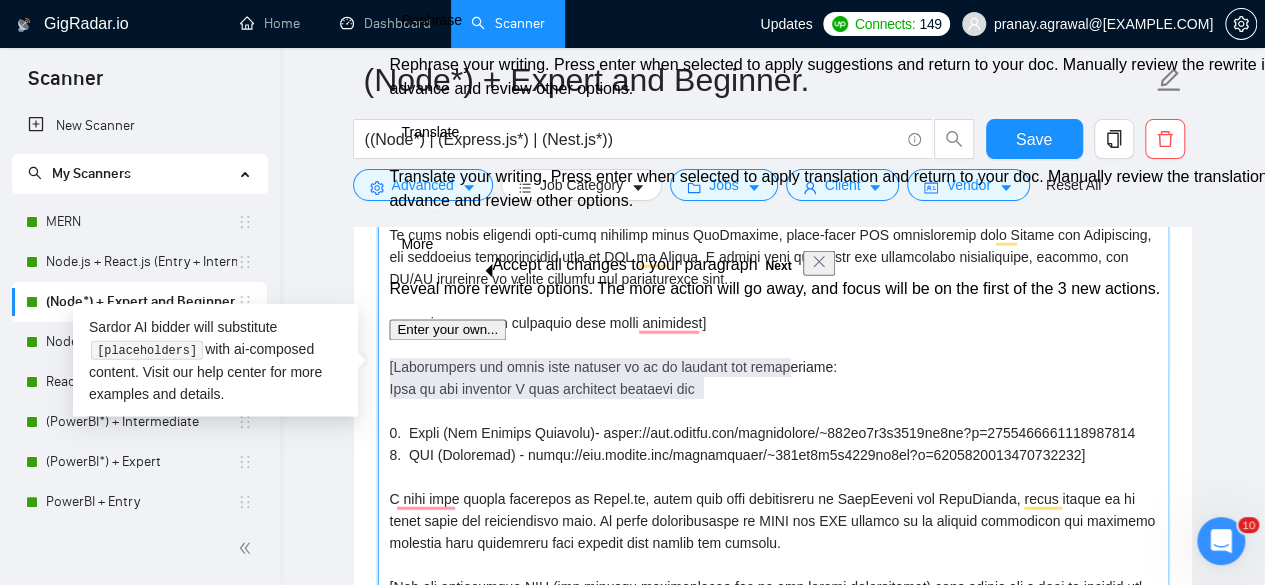 click on "Cover letter template:" at bounding box center [773, 387] 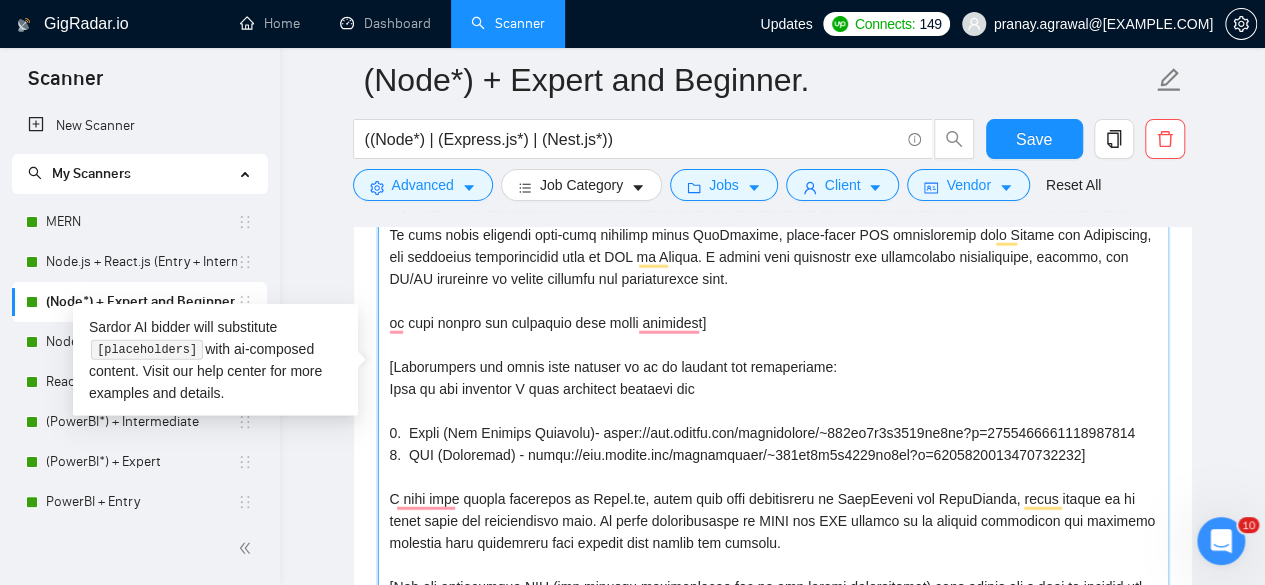 scroll, scrollTop: 228, scrollLeft: 0, axis: vertical 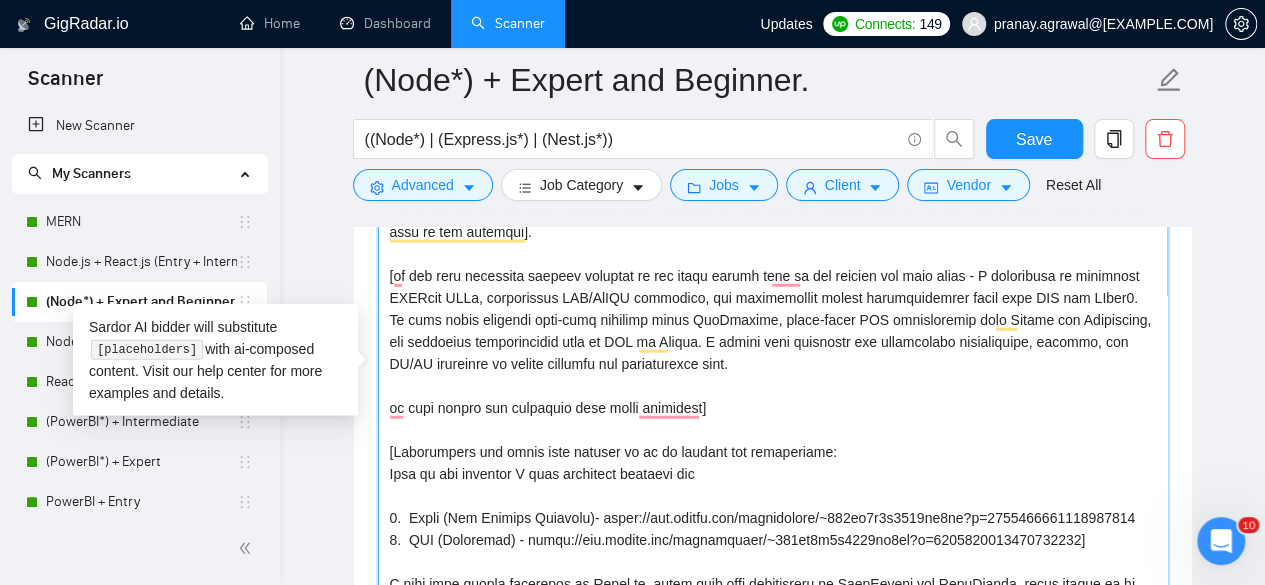 click on "Cover letter template:" at bounding box center (773, 387) 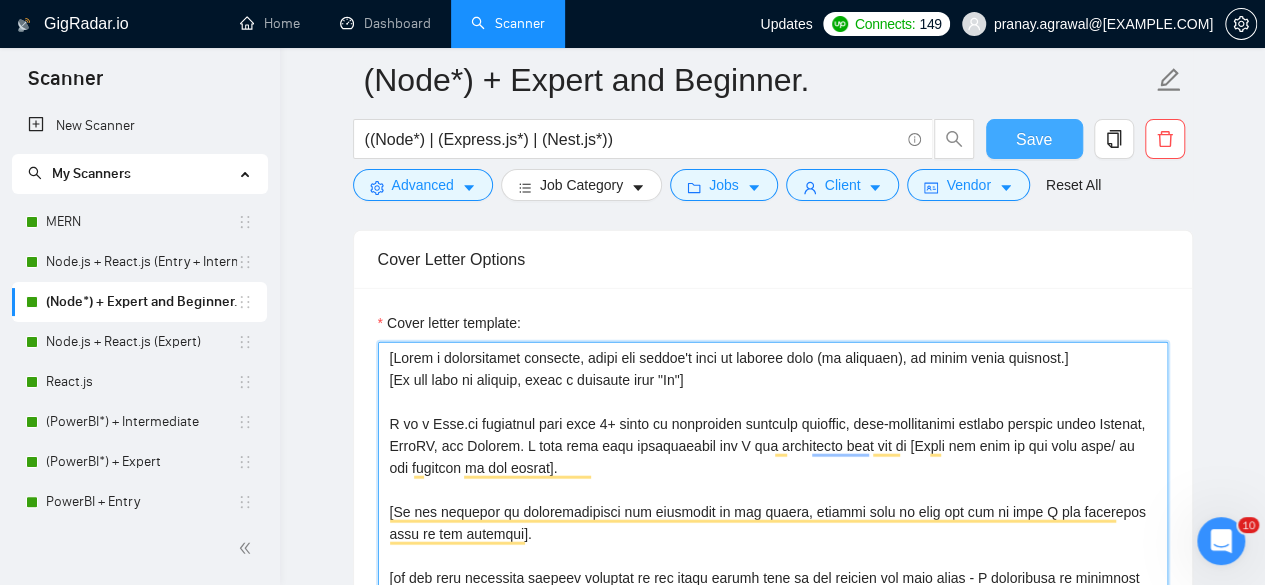 type on "[Write a personalized greeting, using the client's name or company name (if provided), in their local language.]
[If the name is missing, write a greeting like "Hi"]
I am a Node.js developer with over 8+ years of experience building scalable, high-performance backend systems using Express, NestJS, and Fastify. I have read your requirements and I can definitely help you in [Write the name of the main task/ or the solution of the client].
[If any features or functionalities are mentioned by the client, address some of them and how in tech I can implement them in the platform].
[if the tech mentioned already answered in the above prompt then do not mention the tech below - I specialize in designing RESTful APIs, integrating SQL/NoSQL databases, and implementing secure authentication flows with JWT and OAuth2. My work often involves real-time features using WebSockets, third-party API integrations like Stripe and Salesforce, and deploying containerized apps on AWS or Heroku. I follow best practices for per..." 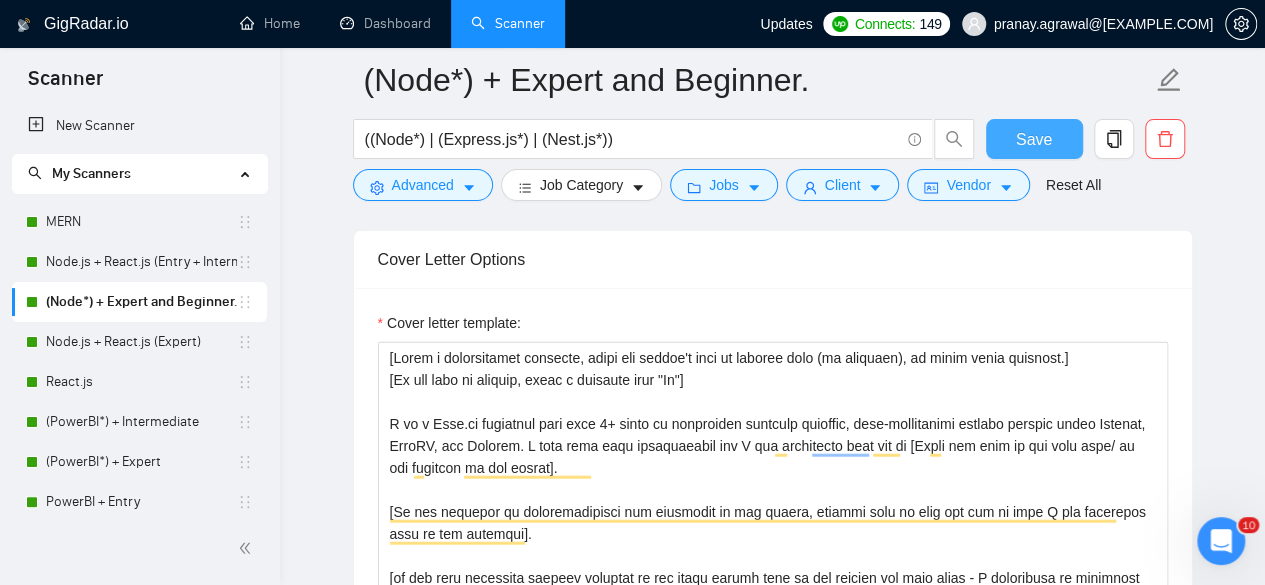 click on "Save" at bounding box center (1034, 139) 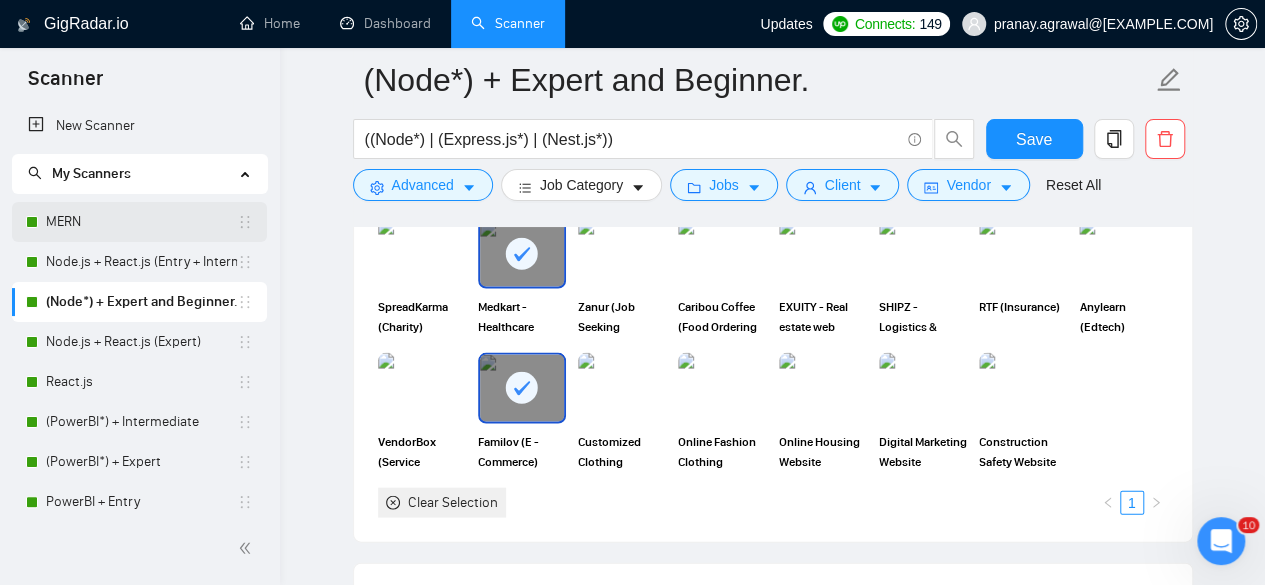 click on "MERN" at bounding box center (141, 222) 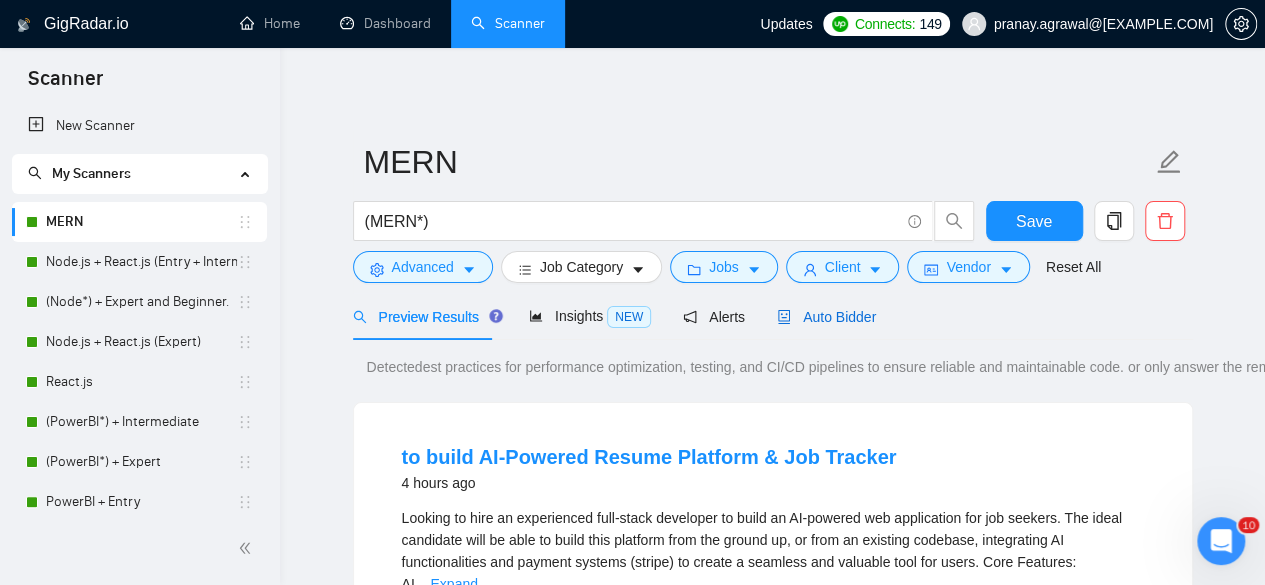 click on "Auto Bidder" at bounding box center (826, 317) 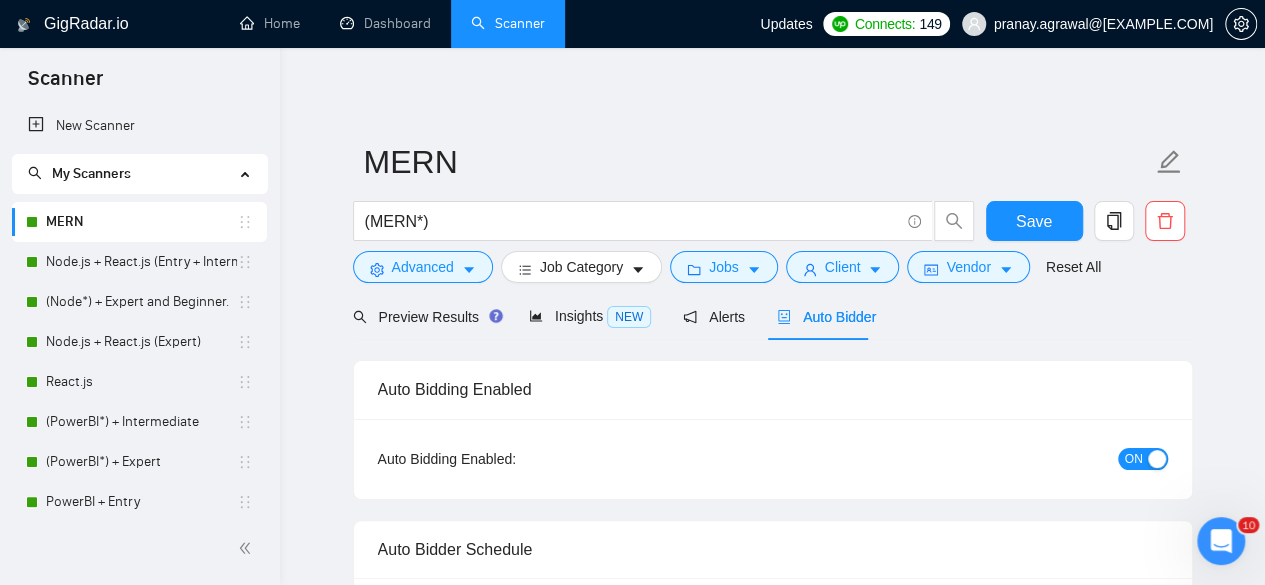 type 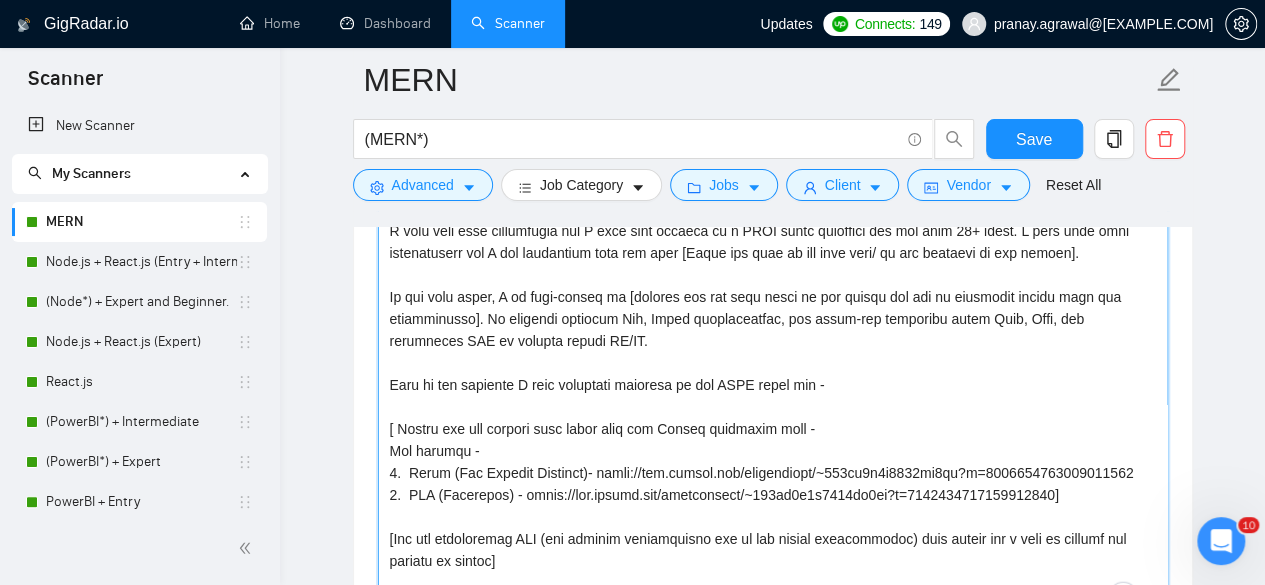 click on "Cover letter template:" at bounding box center [773, 396] 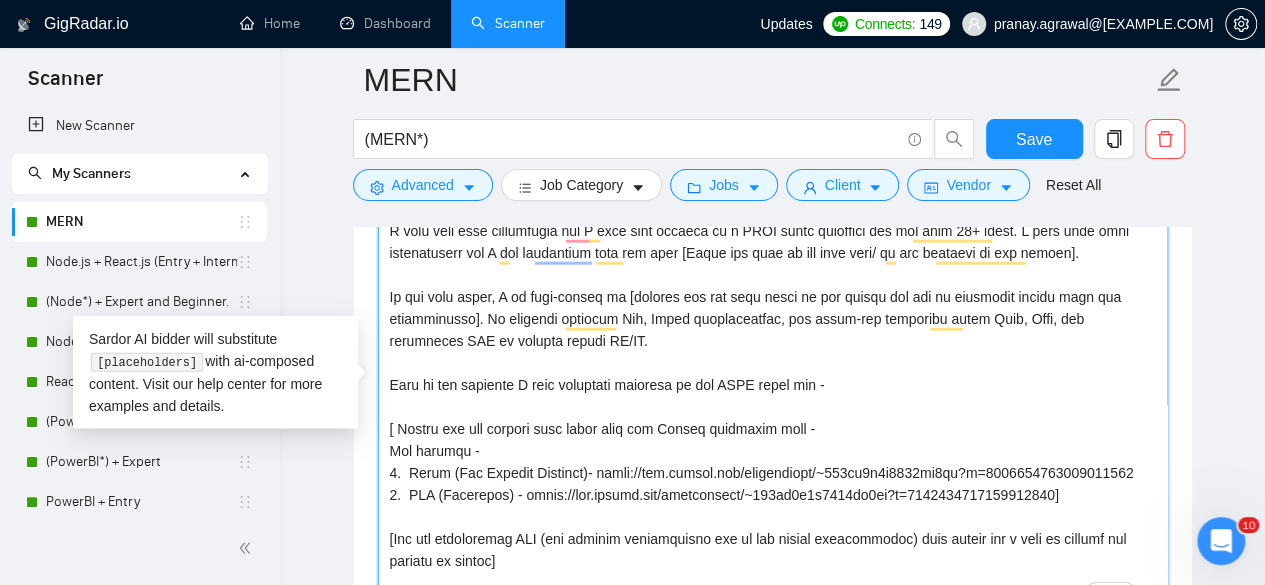click on "Cover letter template:" at bounding box center (773, 396) 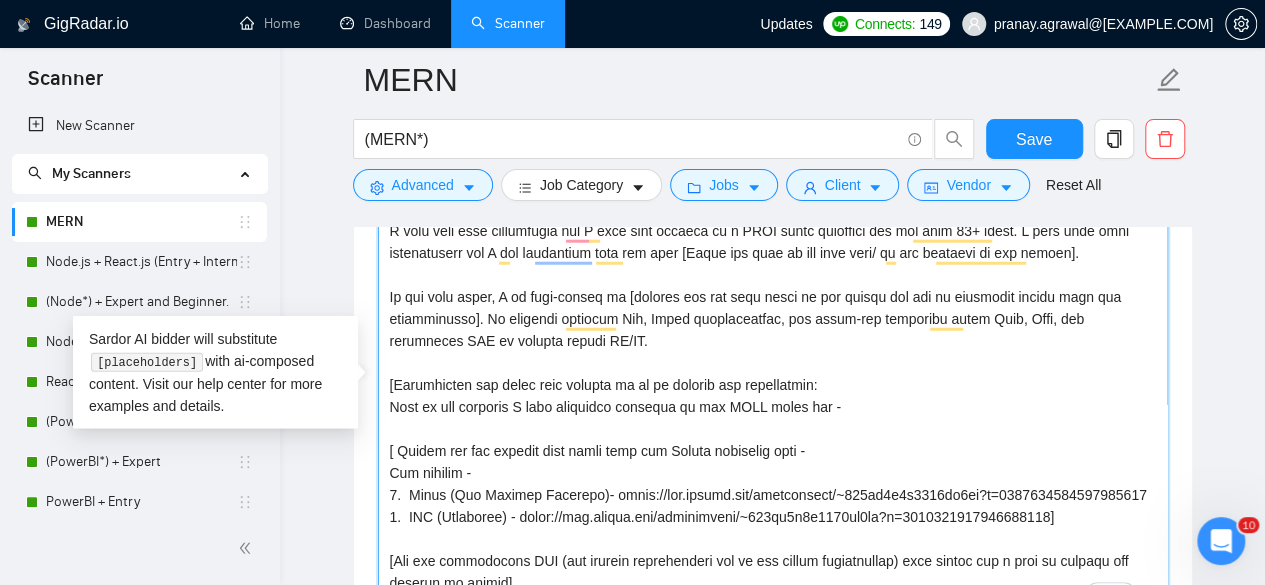click on "Cover letter template:" at bounding box center (773, 396) 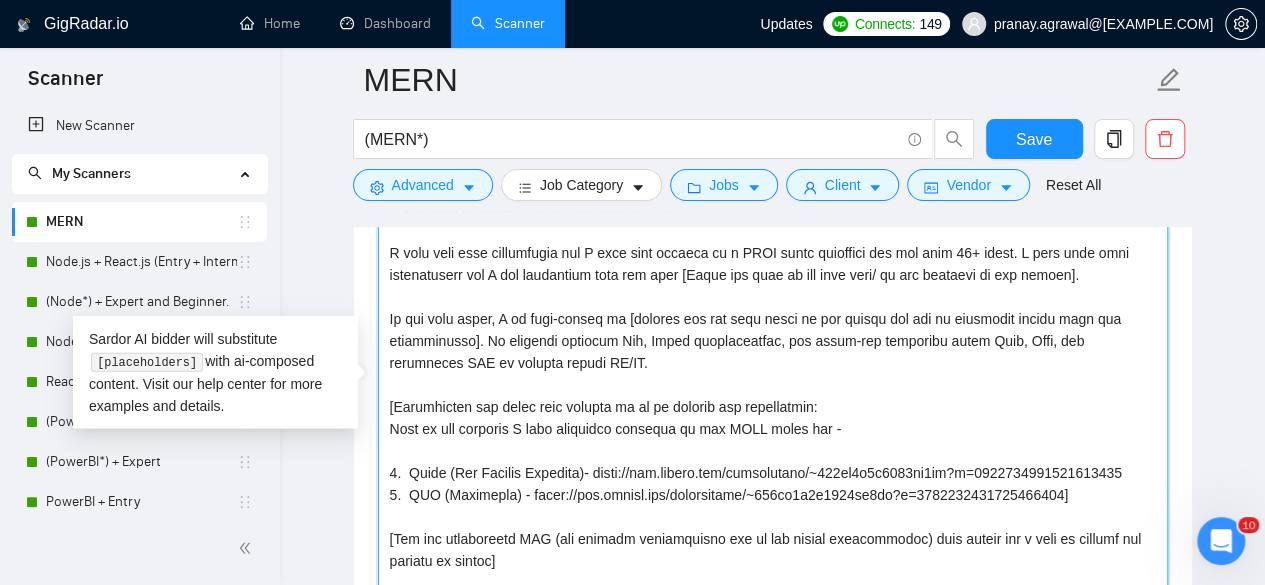 scroll, scrollTop: 0, scrollLeft: 0, axis: both 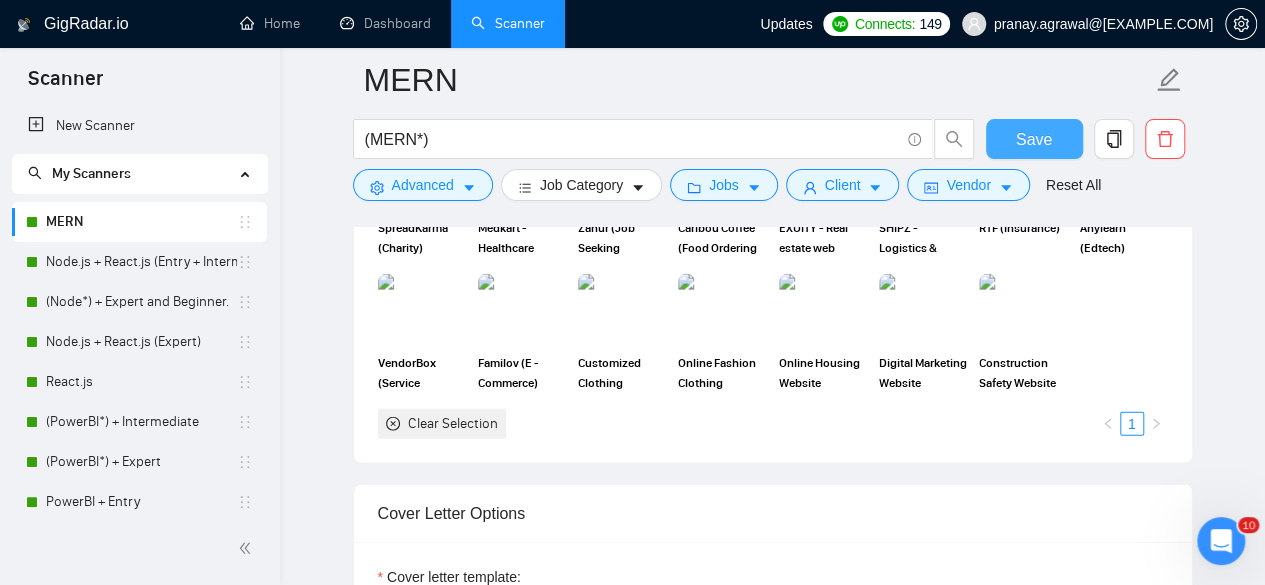 type on "[Write a personalized greeting, using the client's name or company name (if provided), in their local language.]
[If the name is missing, write a greeting like "Hi"]
I have read your description and I have been working as a MERN stack developer for the past 10+ years. I have read your requirements and I can definitely help you with [Write the name of the main task/ or the solution of the client].
On the tech front, I am well-versed in [mention all the tech asked by the cleint and how my expertise aligns with the requirements]. My workflow includes Git, Agile methodologies, and front-end precision using Sass, Less, and responsive CSS to deliver smooth UI/UX.
[Incorporate the given text exactly as it is without any alterations:
Some of the projects I have developed recently in the MERN stack are -
1.  Zanur (Job Seeking Platform)- https://www.upwork.com/freelancers/~018ac5e8b5007ac0ce?p=1891855234407469056
2.  RTF (Insurance) - https://www.upwork.com/freelancers/~018ac5e8b5007ac0ce?p=18918578445466337..." 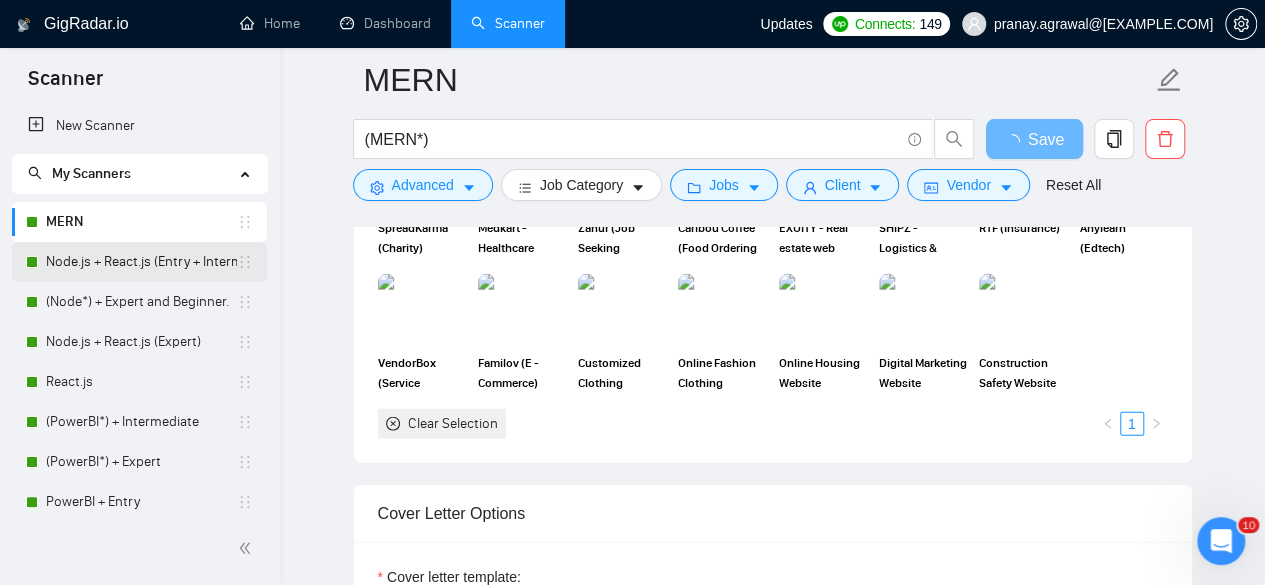 click on "Node.js + React.js (Entry + Intermediate)" at bounding box center (141, 262) 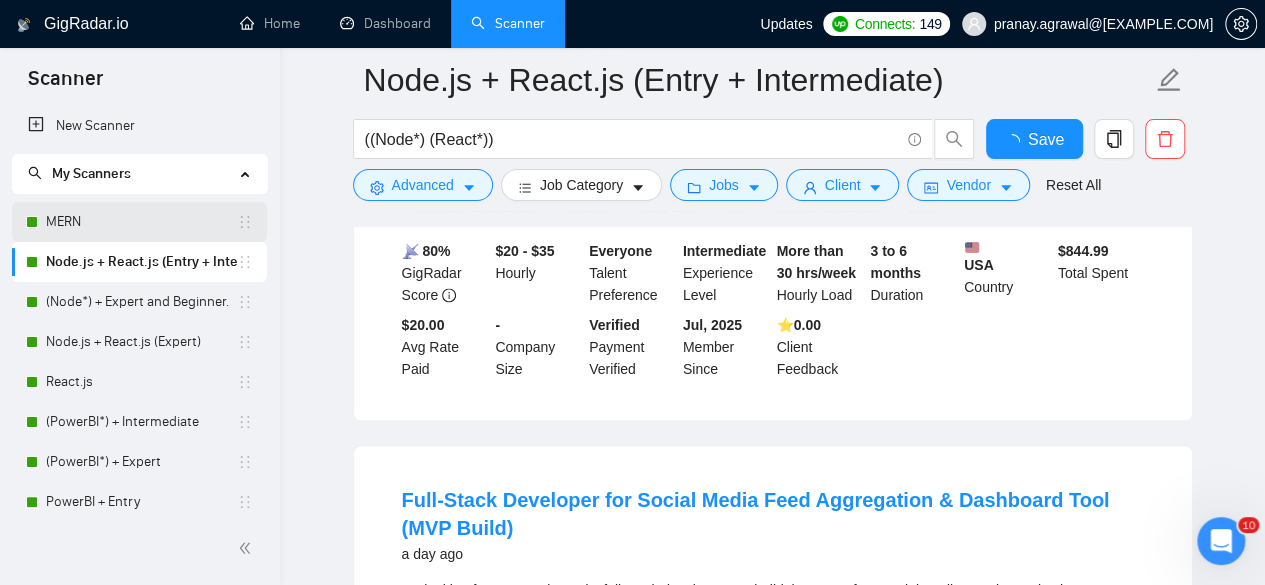 scroll, scrollTop: 2023, scrollLeft: 0, axis: vertical 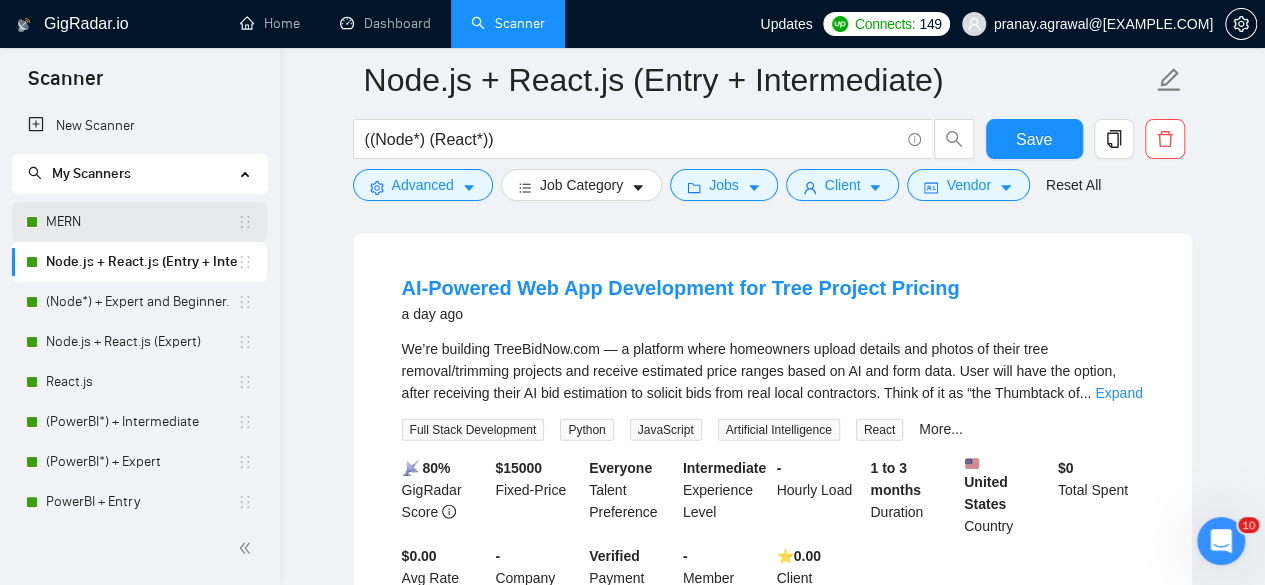 click on "MERN" at bounding box center (141, 222) 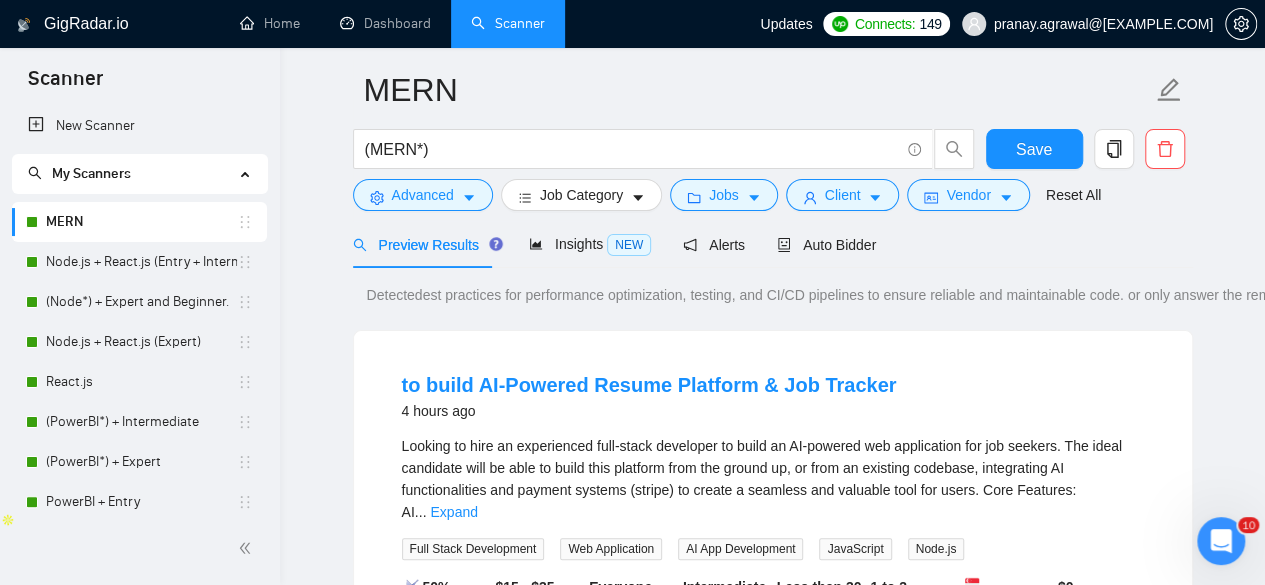 scroll, scrollTop: 0, scrollLeft: 0, axis: both 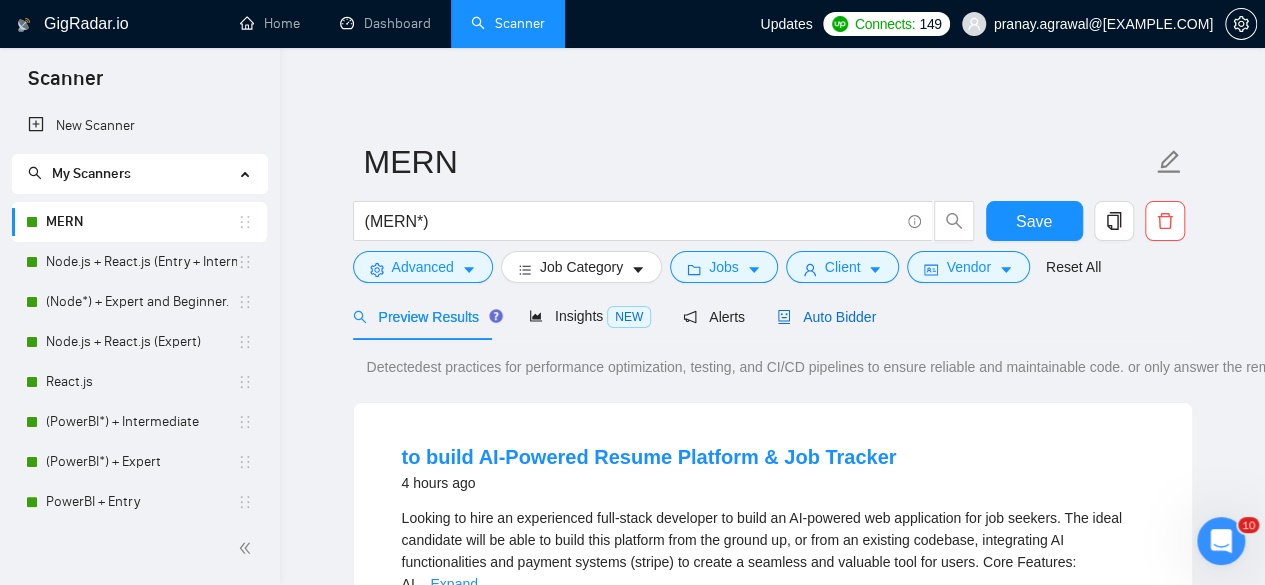 click on "Auto Bidder" at bounding box center [826, 317] 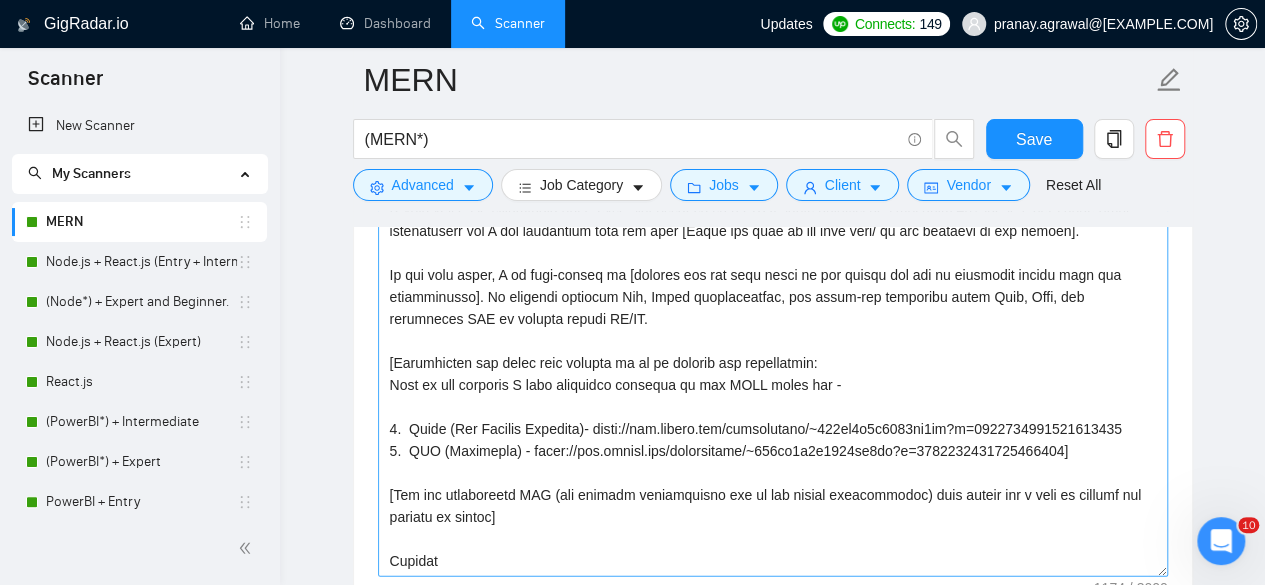 scroll, scrollTop: 2493, scrollLeft: 0, axis: vertical 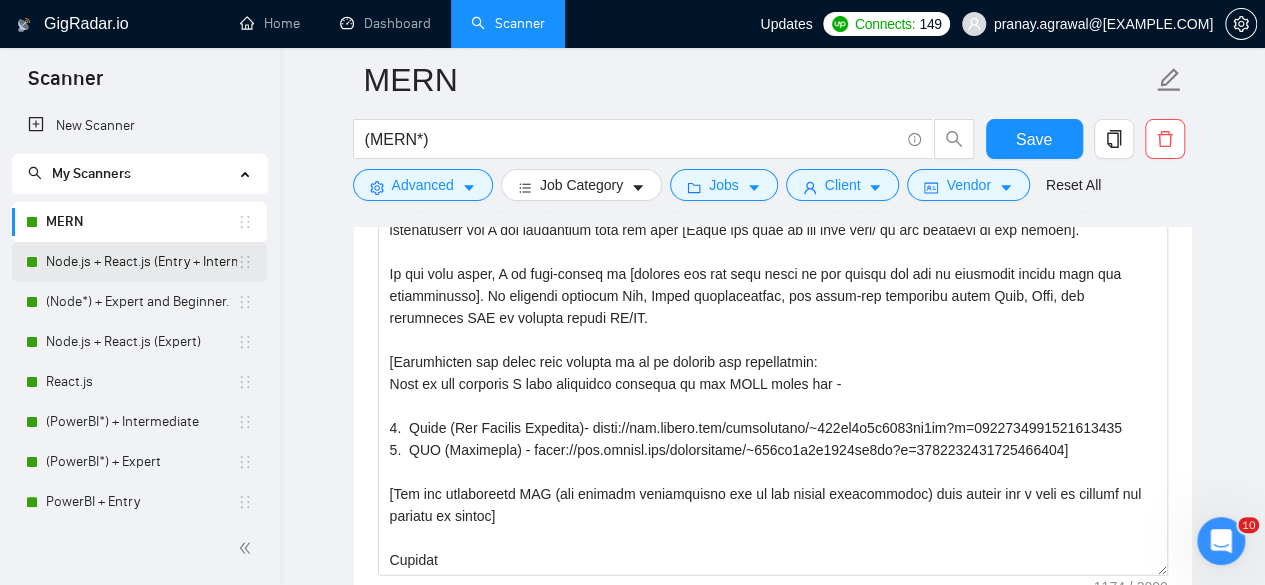 click on "Node.js + React.js (Entry + Intermediate)" at bounding box center [141, 262] 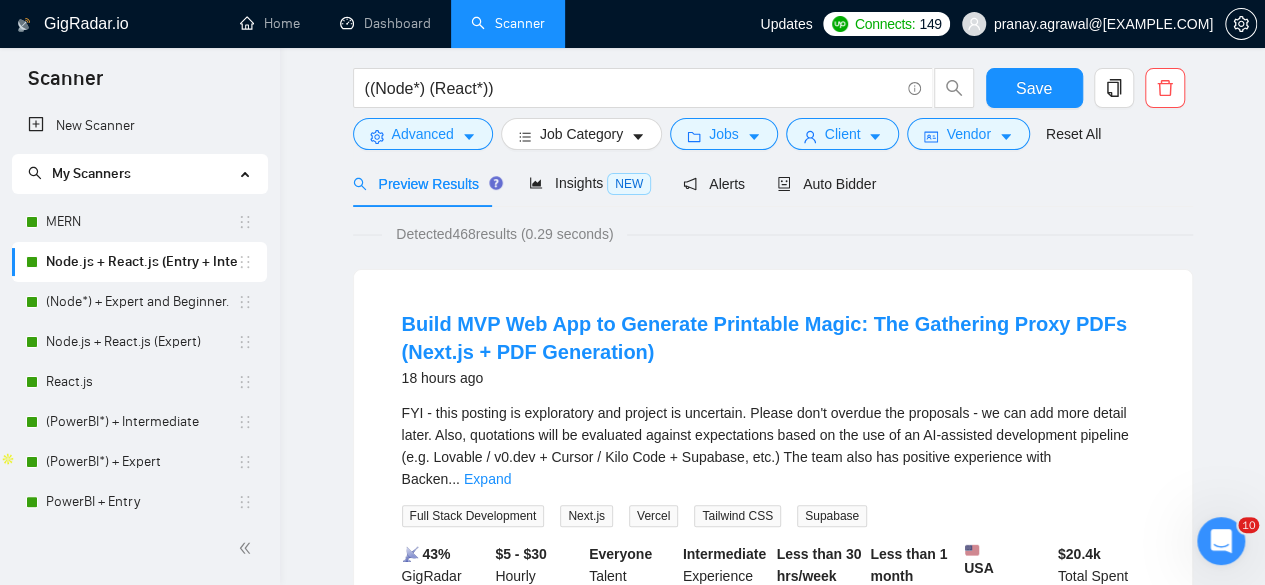 scroll, scrollTop: 0, scrollLeft: 0, axis: both 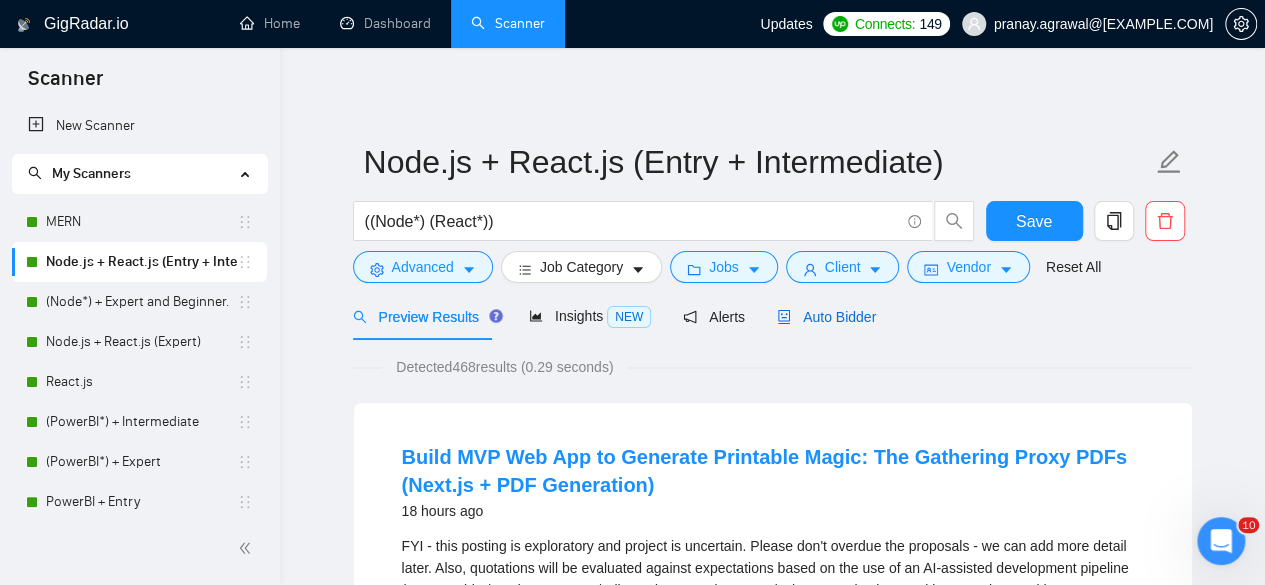 click on "Auto Bidder" at bounding box center [826, 317] 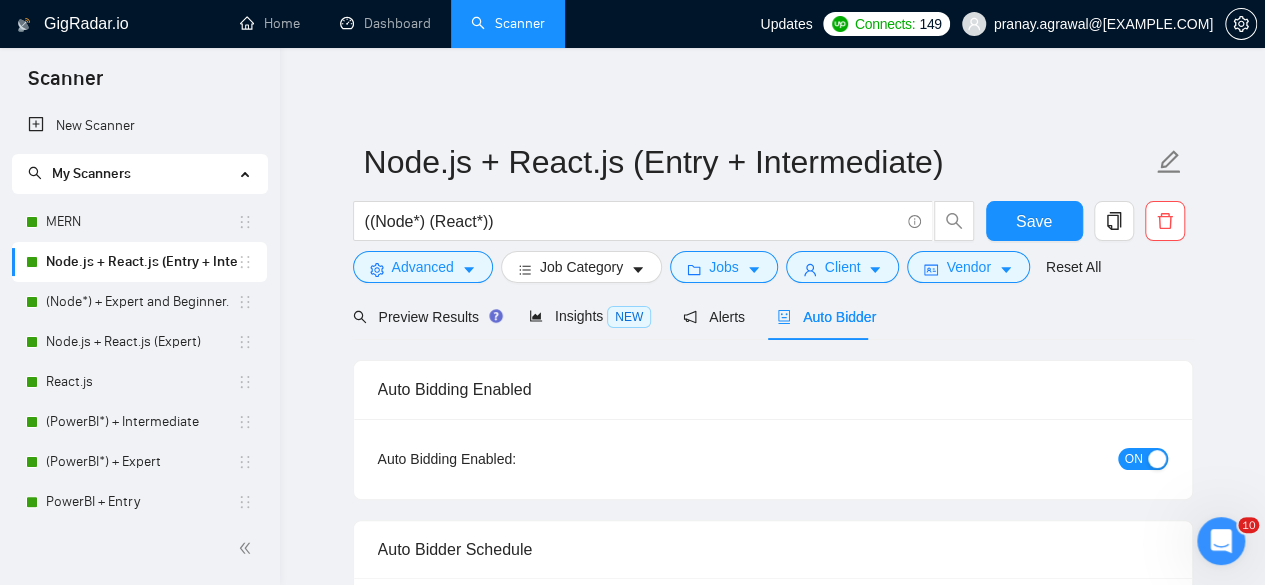 type 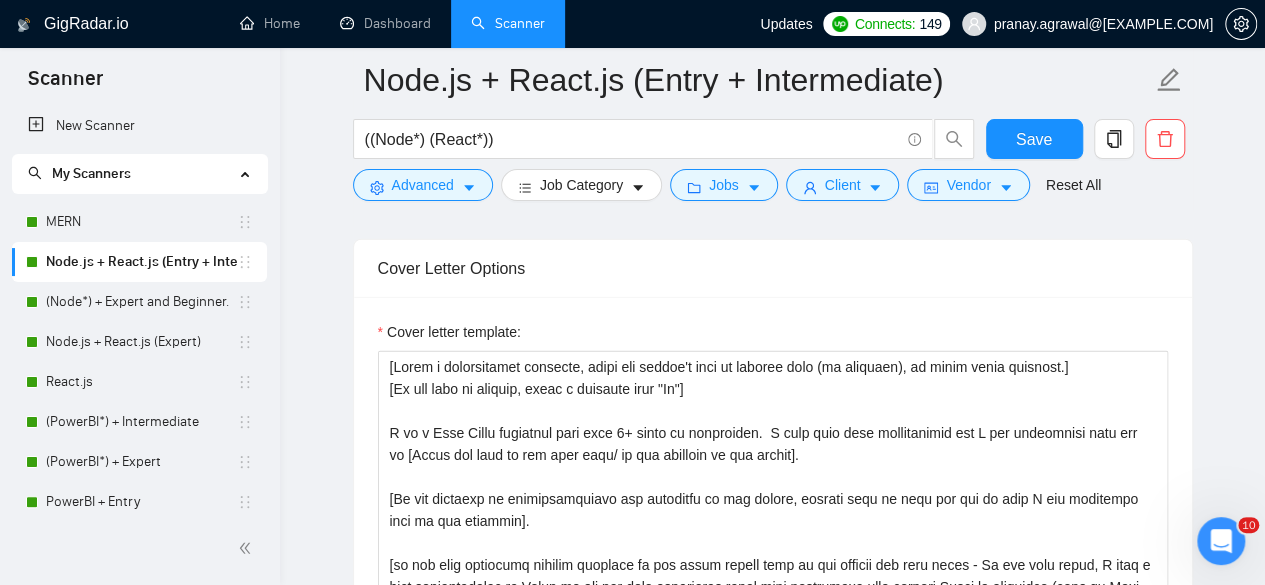 scroll, scrollTop: 2262, scrollLeft: 0, axis: vertical 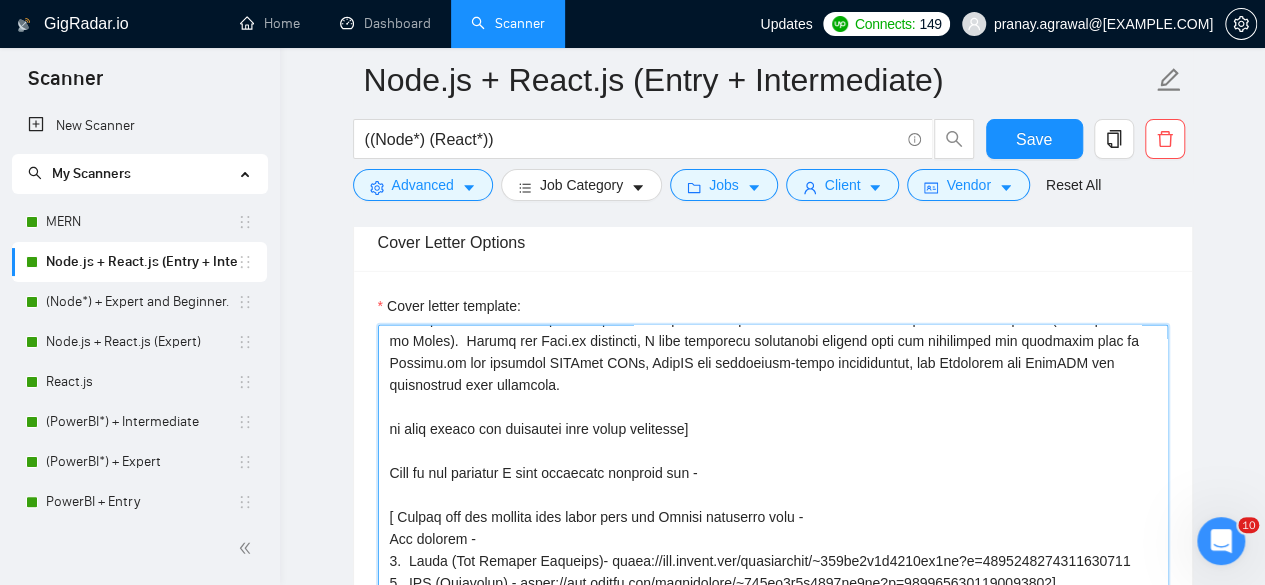 click on "Cover letter template:" at bounding box center (773, 550) 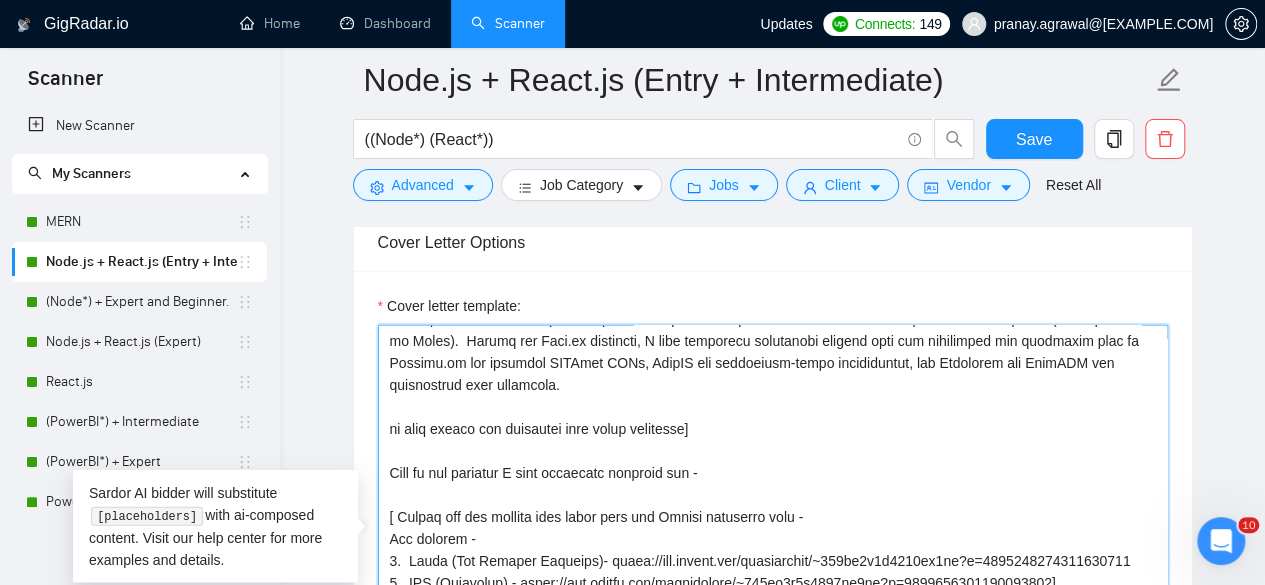 paste on "[Incorporate the given text exactly as it is without any alterations:
Some of the projects I have developed recently are" 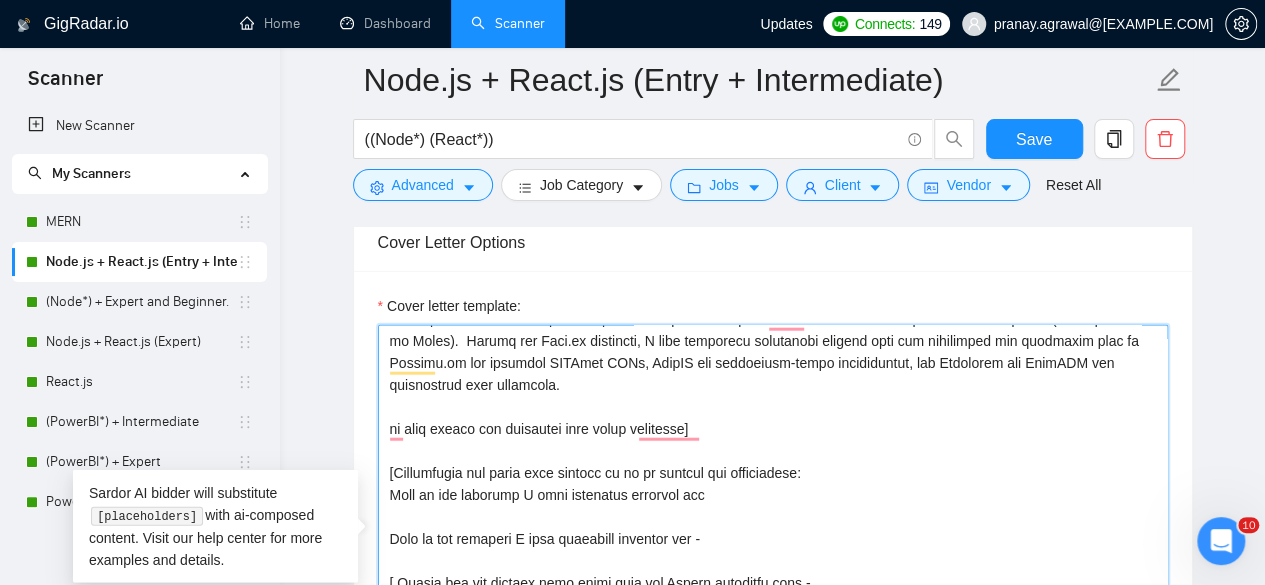 scroll, scrollTop: 242, scrollLeft: 0, axis: vertical 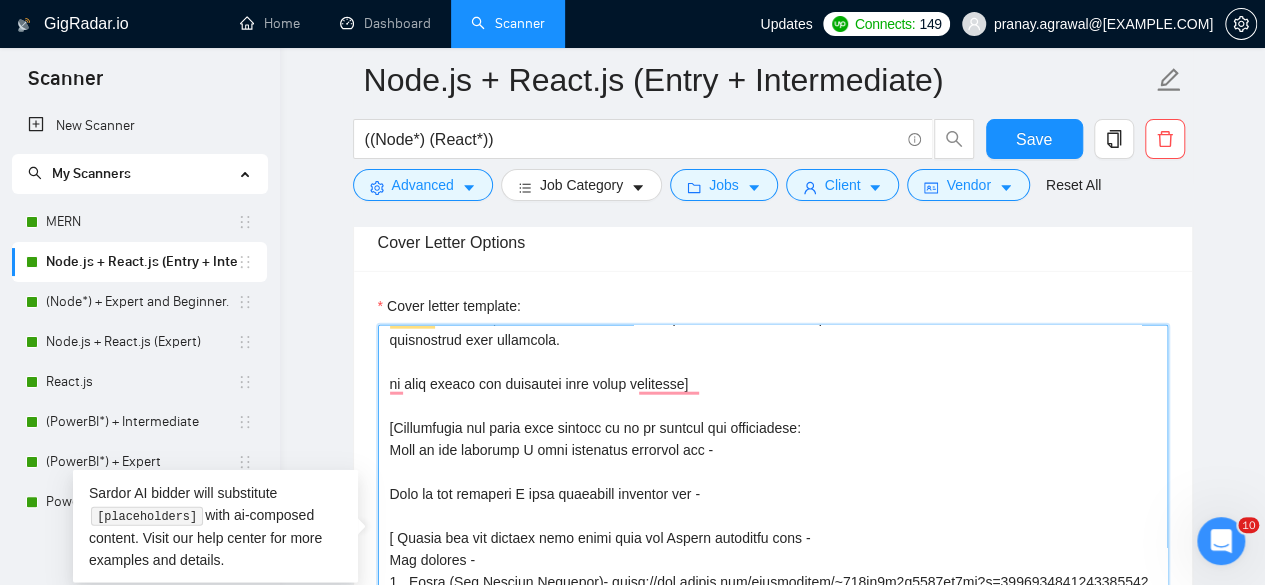 drag, startPoint x: 706, startPoint y: 489, endPoint x: 349, endPoint y: 487, distance: 357.0056 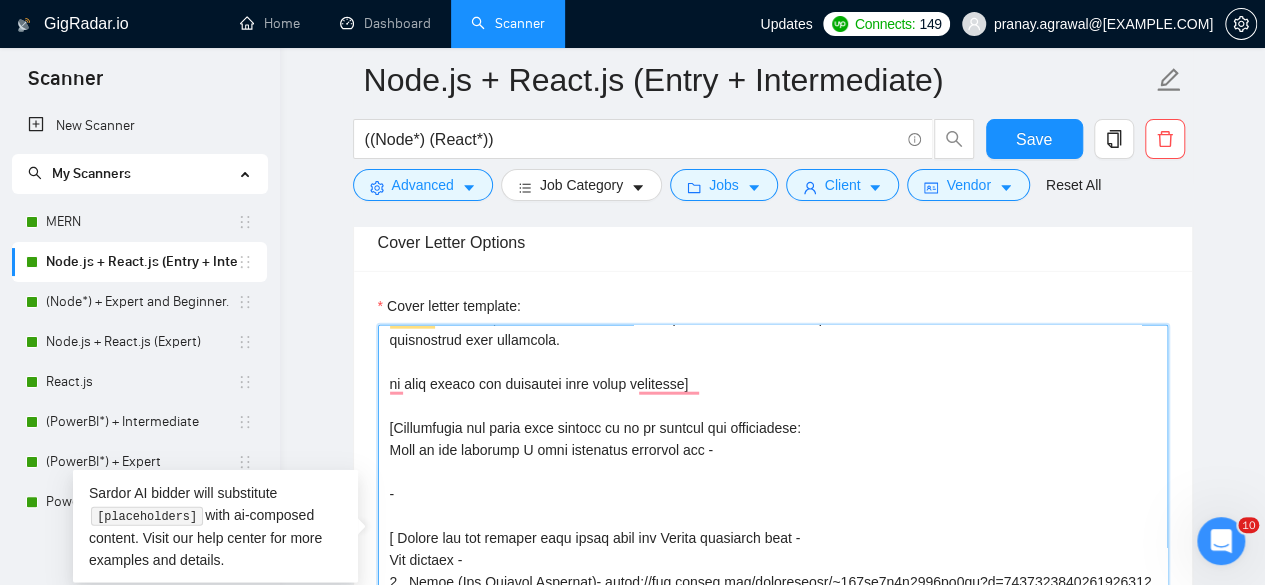 drag, startPoint x: 402, startPoint y: 483, endPoint x: 390, endPoint y: 483, distance: 12 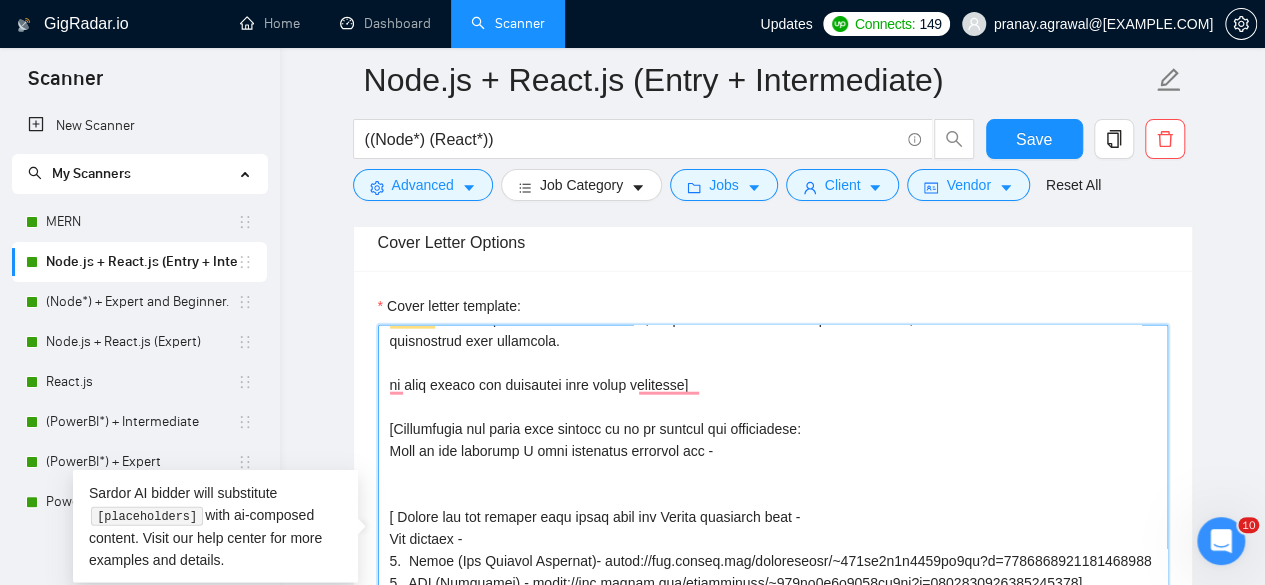 scroll, scrollTop: 286, scrollLeft: 0, axis: vertical 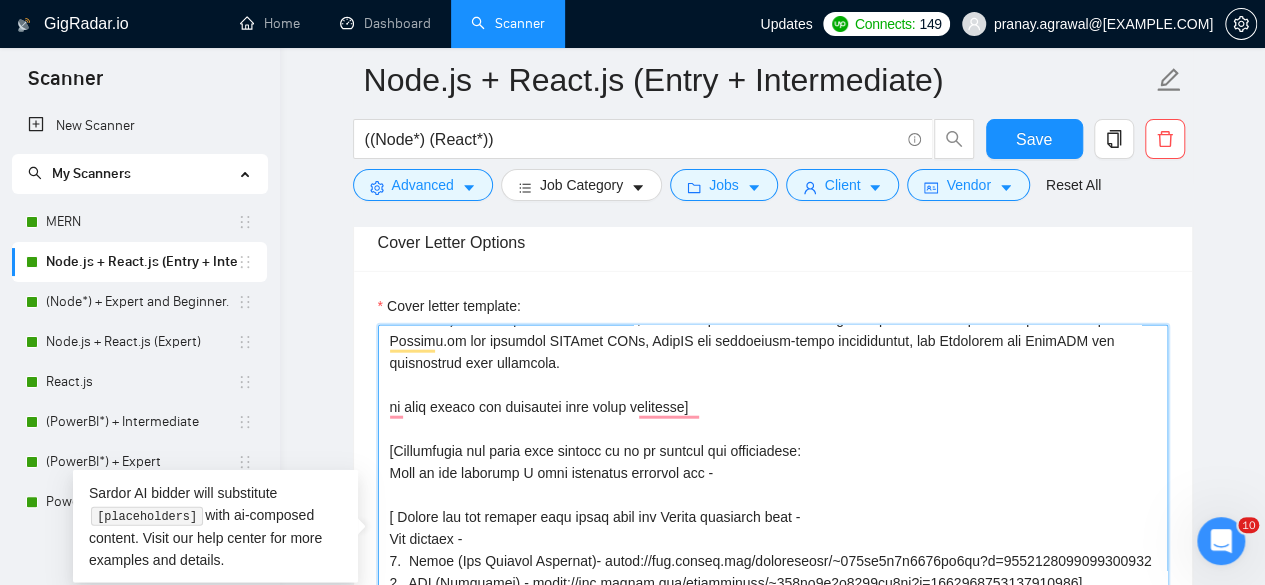 drag, startPoint x: 476, startPoint y: 527, endPoint x: 389, endPoint y: 514, distance: 87.965904 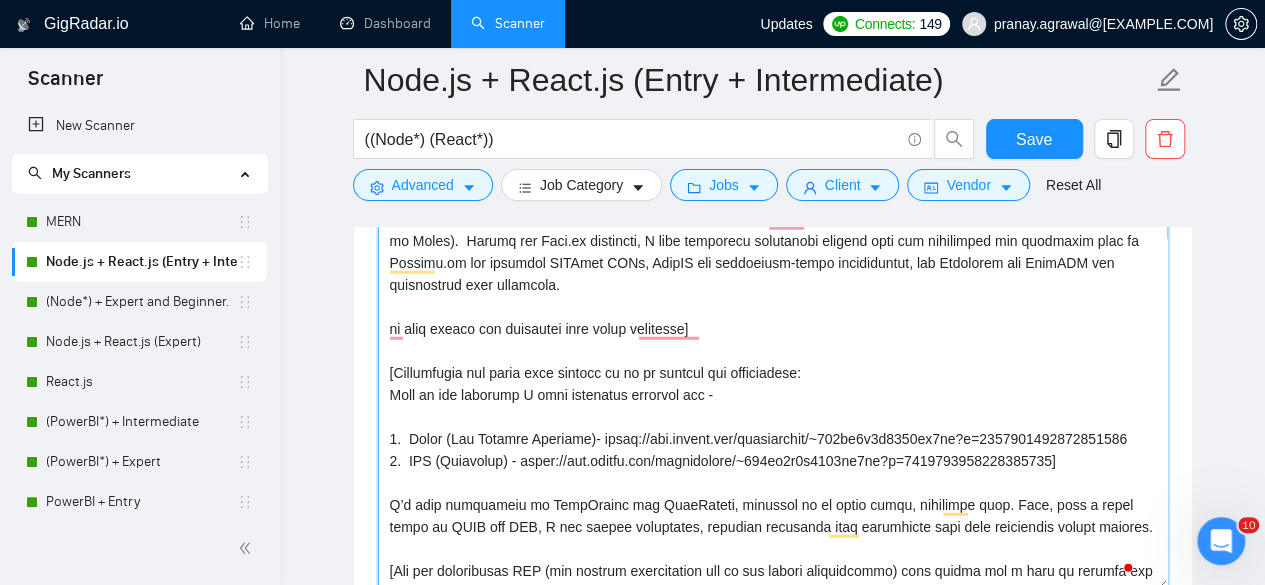 drag, startPoint x: 789, startPoint y: 369, endPoint x: 388, endPoint y: 368, distance: 401.00125 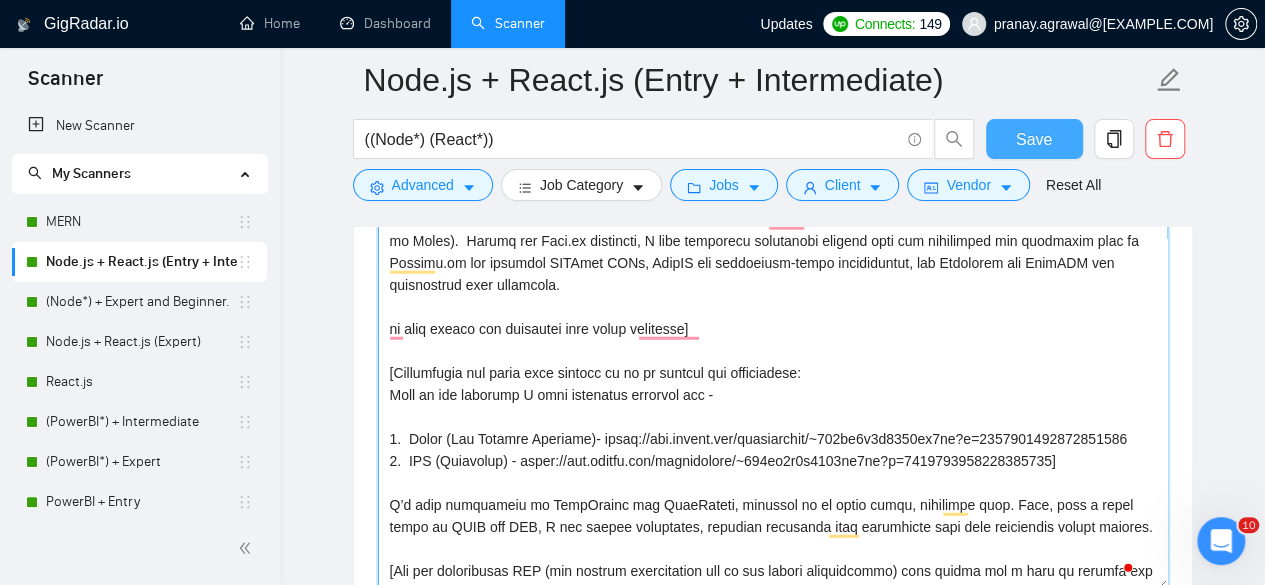 type on "[Write a personalized greeting, using the client's name or company name (if provided), in their local language.]
[If the name is missing, write a greeting like "Hi"]
I am a Full Stack developer with over 8+ years of experience.  I have read your requirements and I can definitely help you in [Write the name of the main task/ or the solution of the client].
[If any features or functionalities are mentioned by the client, address some of them and how in tech I can implement them in the platform].
[if the tech mentioned already answered in the above prompt then do not mention the tech below - On the tech front, I have a good understanding of React.js and its core principles along with experience with popular React.js workflows (such as Flux or Redux).  Within the Node.js ecosystem, I have extensive experience working with key frameworks and libraries such as Express.js for building RESTful APIs, NestJS for enterprise-grade applications, and Sequelize and TypeORM for interacting with databases.
or only an..." 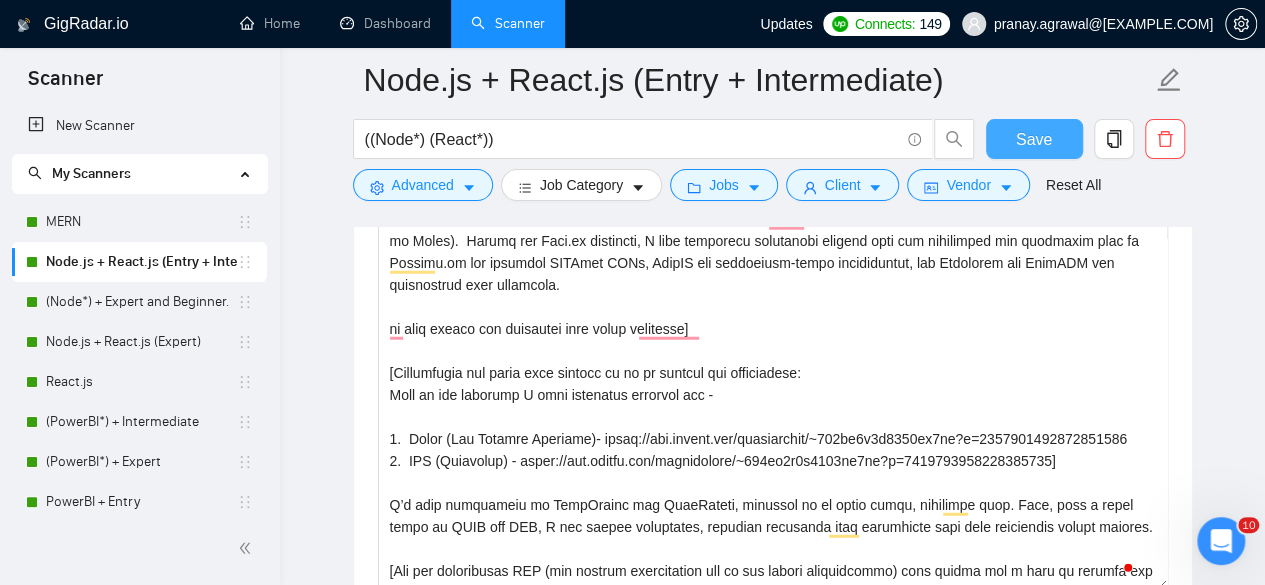 click on "Save" at bounding box center [1034, 139] 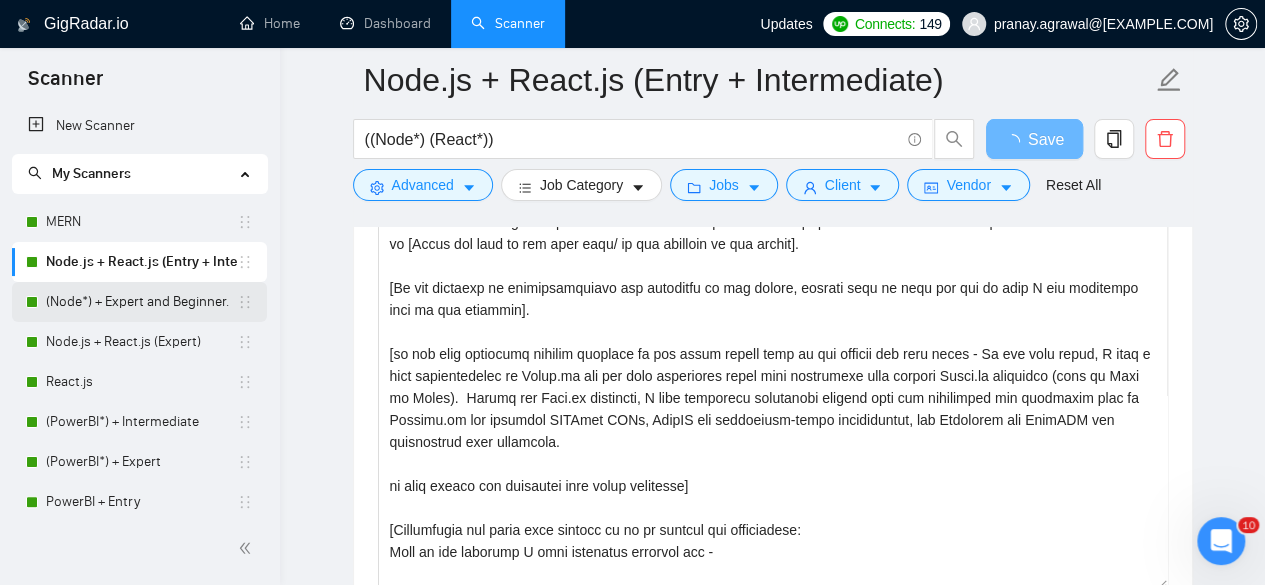 click on "(Node*) + Expert and Beginner." at bounding box center (141, 302) 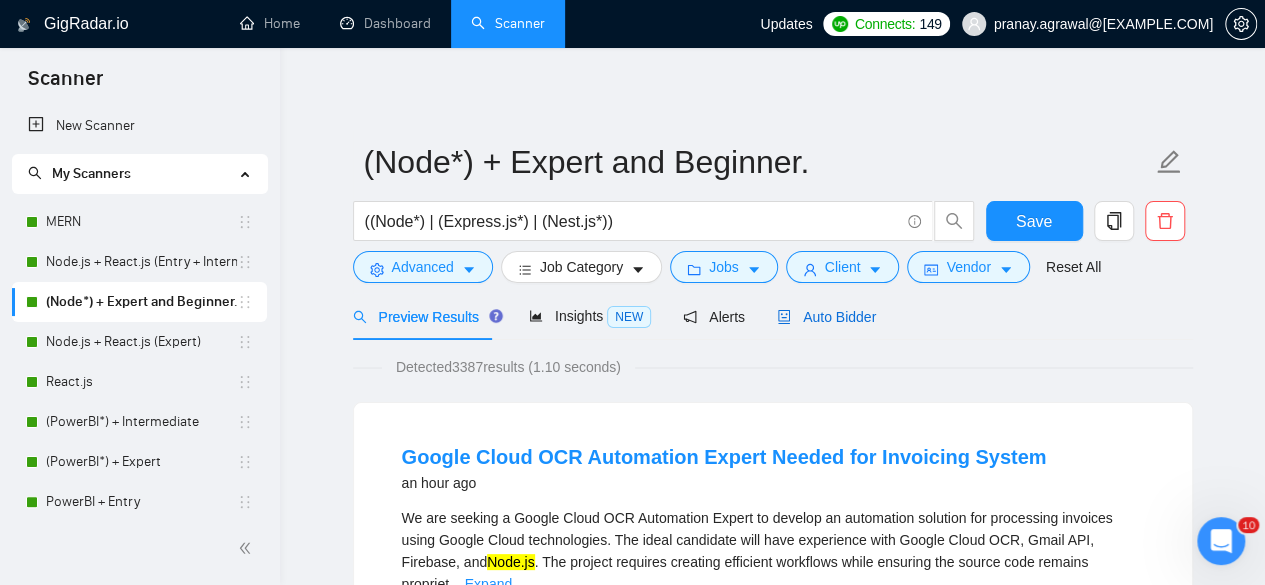 click on "Auto Bidder" at bounding box center [826, 317] 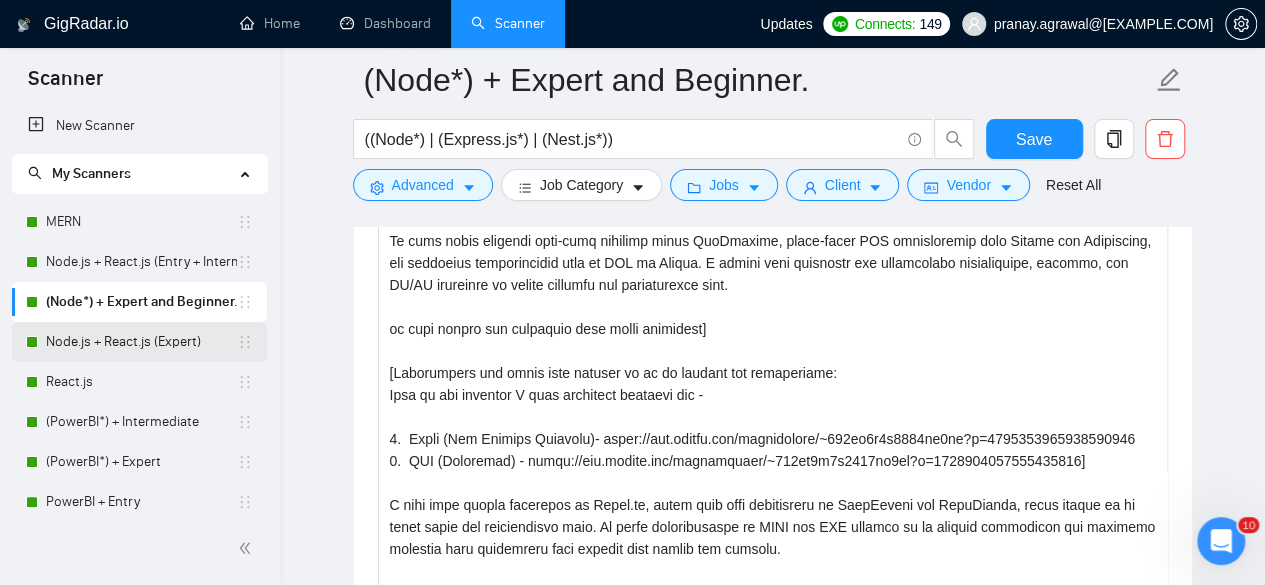 click on "Node.js + React.js (Expert)" at bounding box center [141, 342] 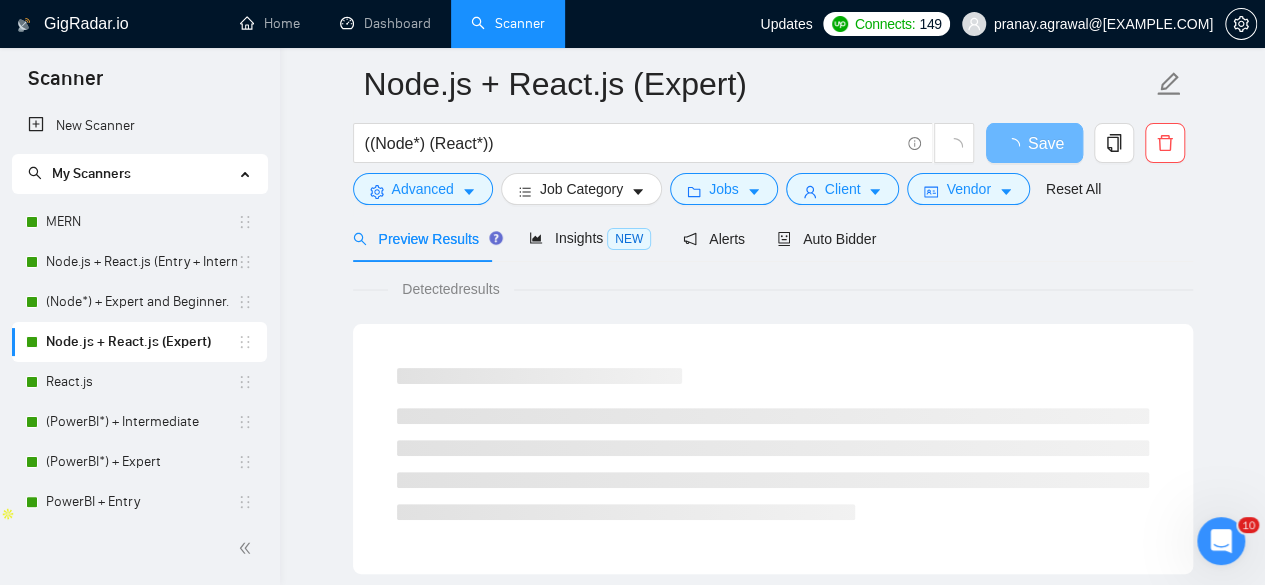 scroll, scrollTop: 0, scrollLeft: 0, axis: both 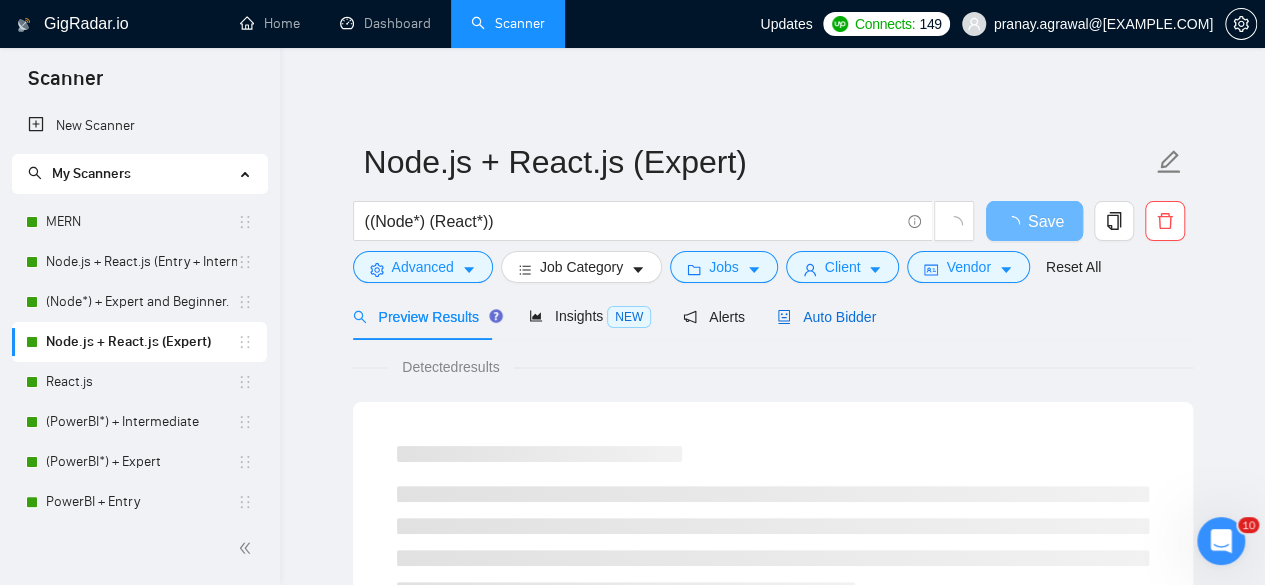 click on "Auto Bidder" at bounding box center [826, 317] 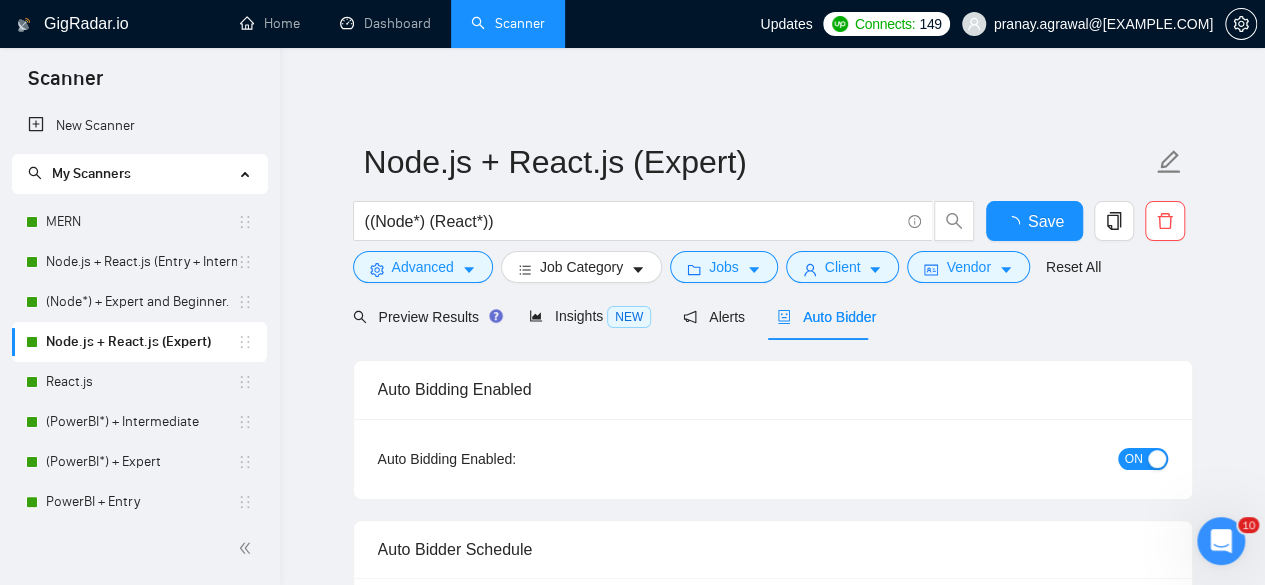 type 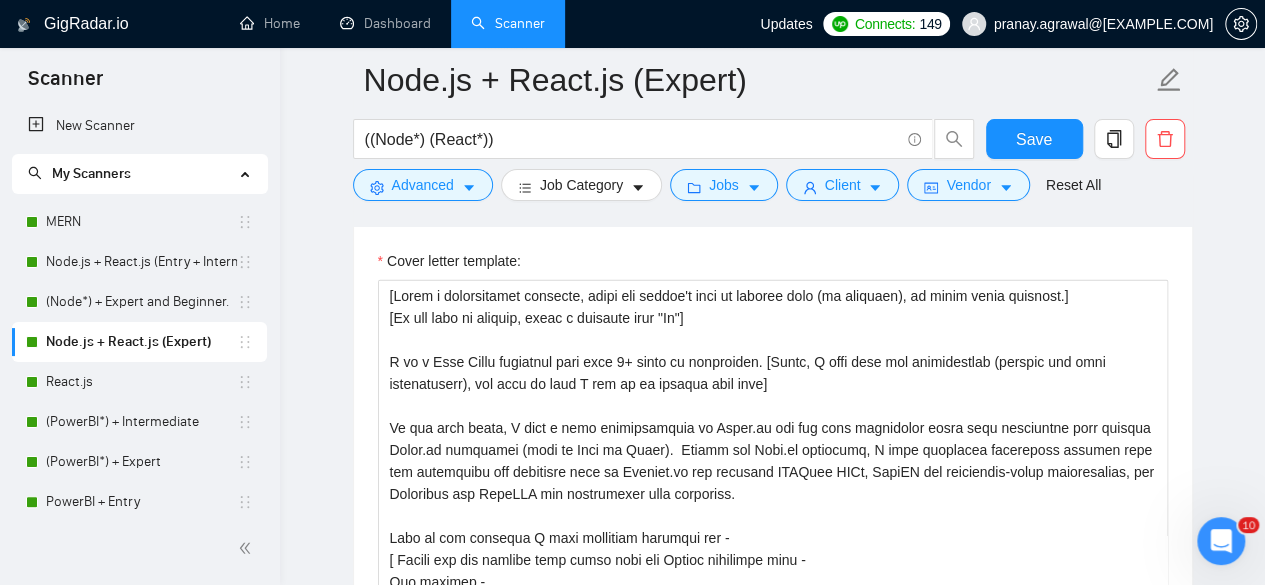 scroll, scrollTop: 2311, scrollLeft: 0, axis: vertical 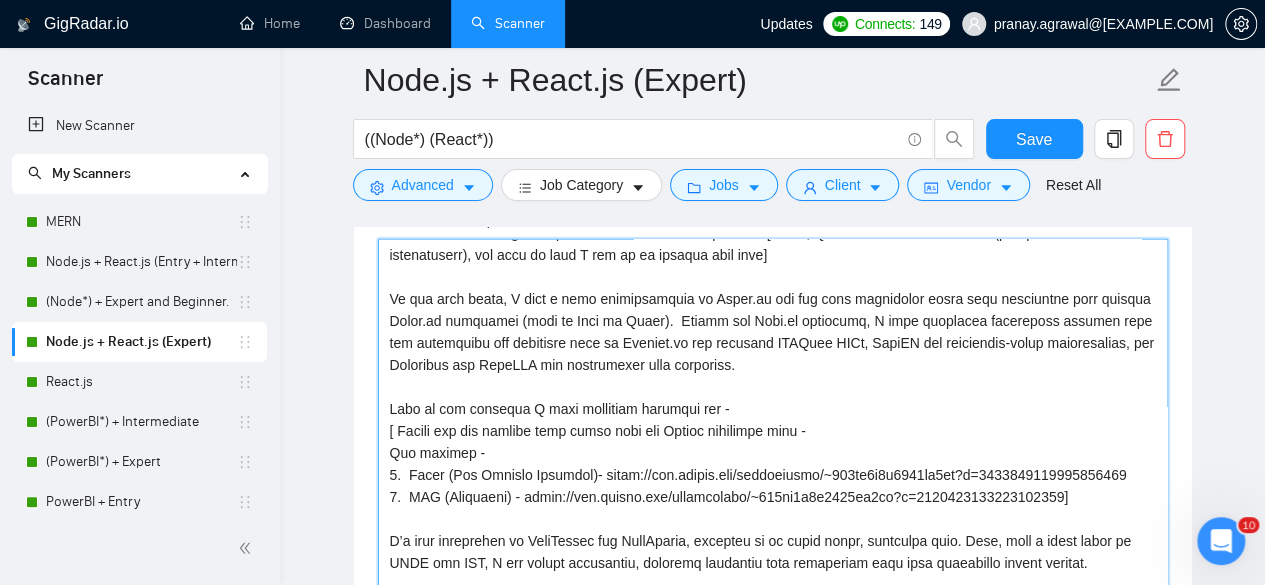 click on "Cover letter template:" at bounding box center [773, 464] 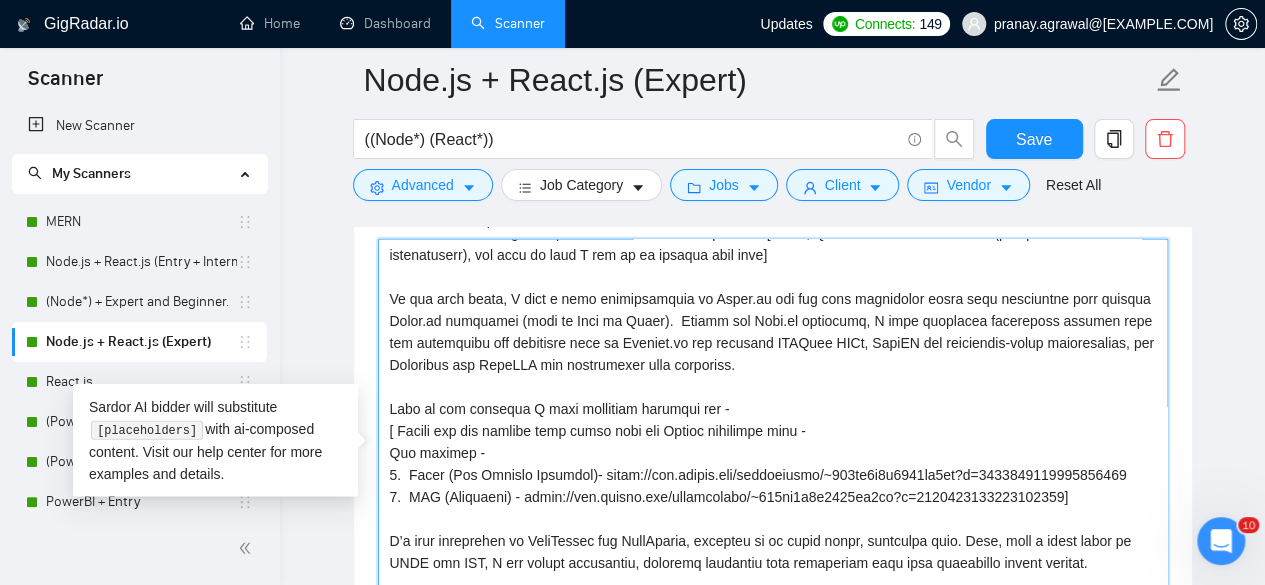 paste on "[Incorporate the given text exactly as it is without any alterations:" 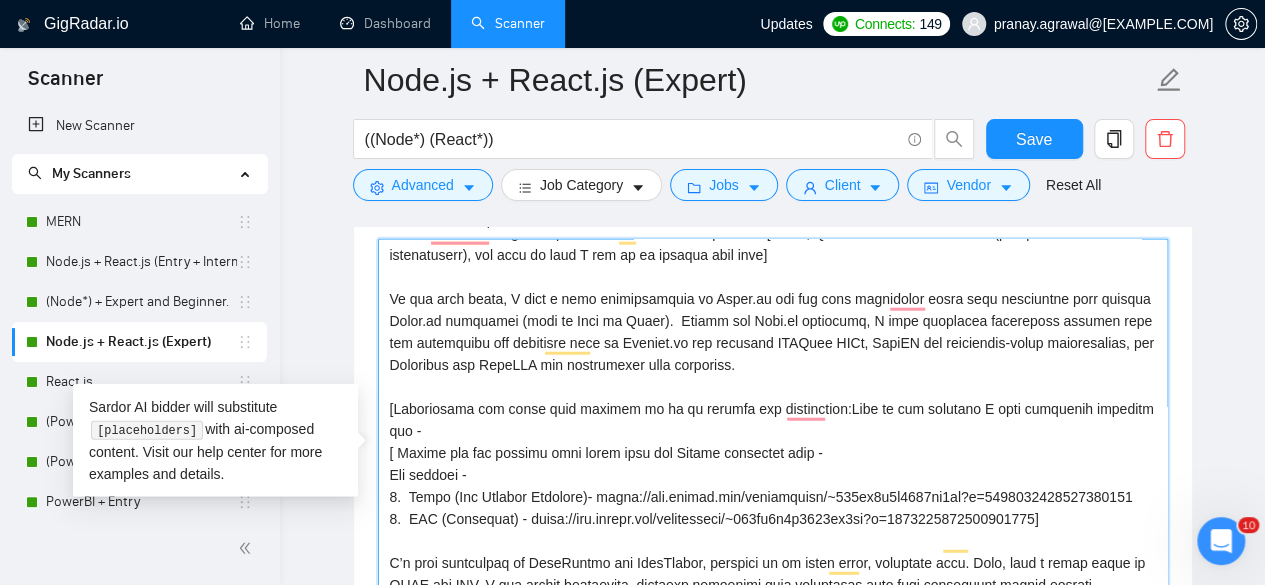 scroll, scrollTop: 88, scrollLeft: 0, axis: vertical 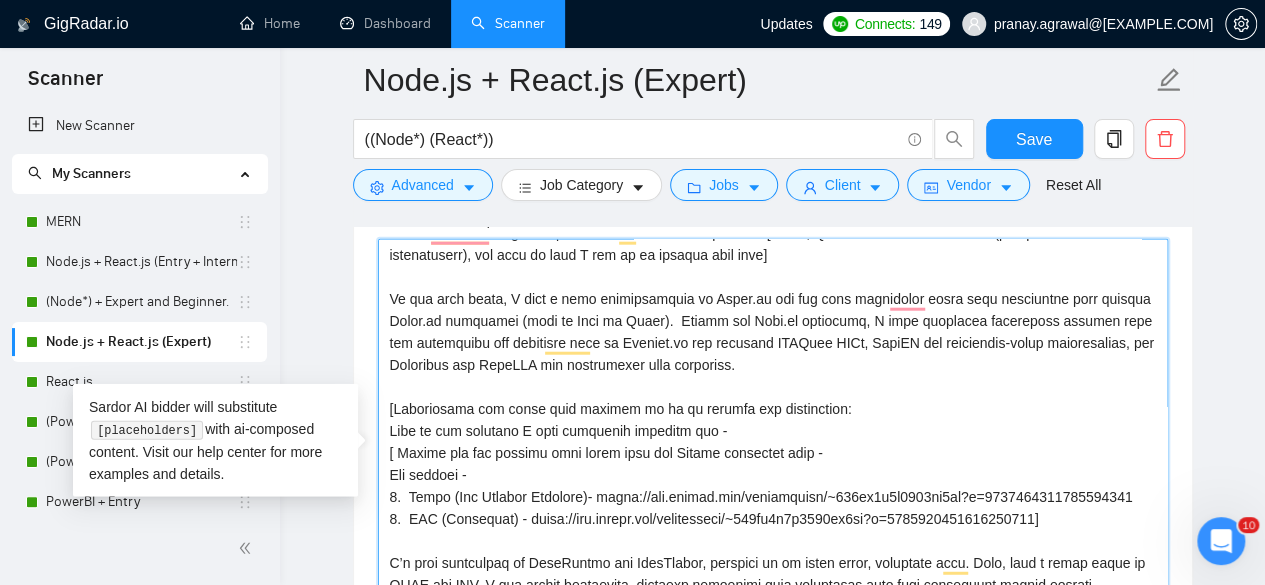 drag, startPoint x: 474, startPoint y: 465, endPoint x: 384, endPoint y: 447, distance: 91.78235 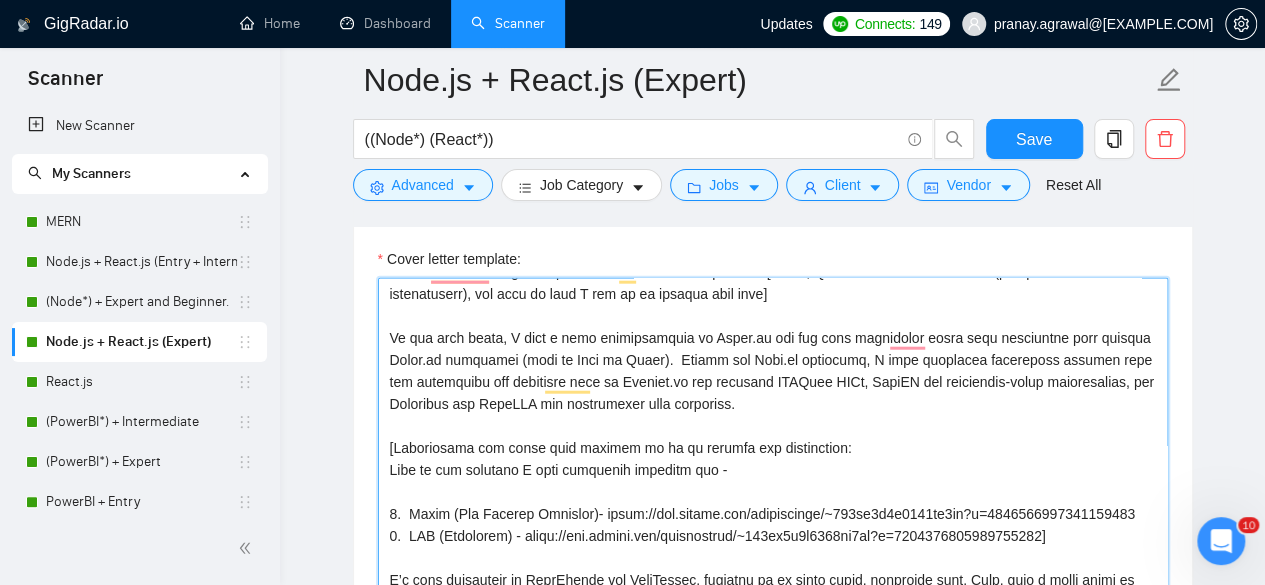scroll, scrollTop: 2290, scrollLeft: 0, axis: vertical 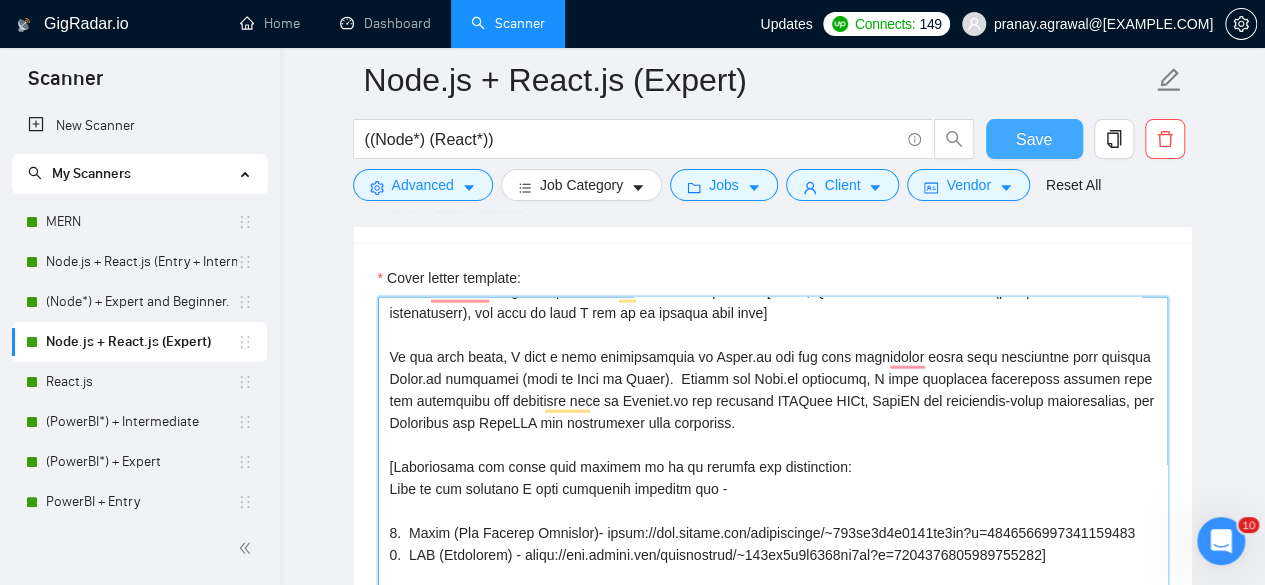 type on "[Write a personalized greeting, using the client's name or company name (if provided), in their local language.]
[If the name is missing, write a greeting like "Hi"]
I am a Full Stack developer with over 8+ years of experience. [Write, I have read the requirements (mention the main requirements), and what in tech I can do to achieve this task]
On the tech front, I have a good understanding of React.js and its core principles along with experience with popular React.js workflows (such as Flux or Redux).  Within the Node.js ecosystem, I have extensive experience working with key frameworks and libraries such as Express.js for building RESTful APIs, NestJS for enterprise-grade applications, and Sequelize and TypeORM for interacting with databases.
[Incorporate the given text exactly as it is without any alterations:
Some of the projects I have developed recently are -
1.  Zanur (Job Seeking Platform)- https://www.upwork.com/freelancers/~018ac5e8b5007ac0ce?p=1891855234407469056
2.  RTF (Insurance) - htt..." 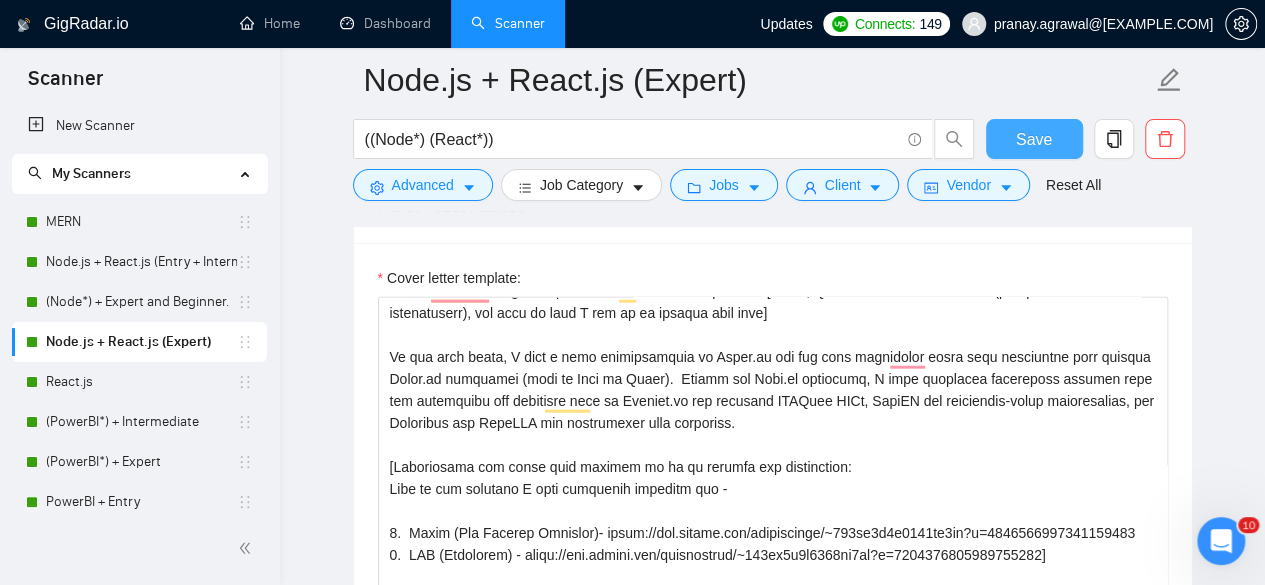 click on "Save" at bounding box center [1034, 139] 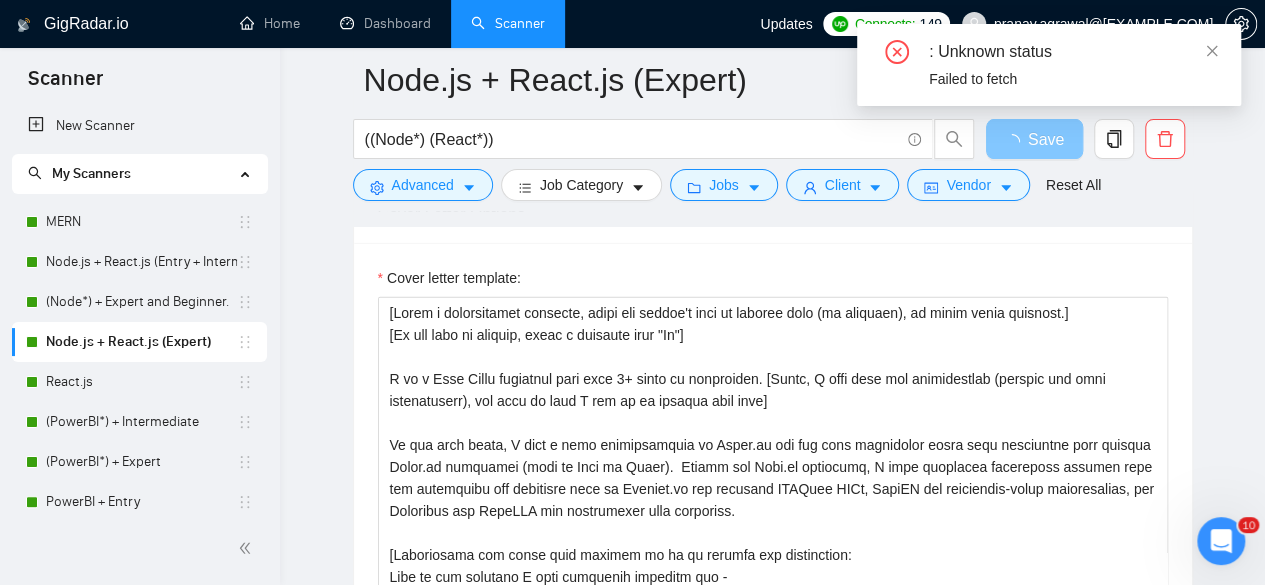 scroll, scrollTop: 4696, scrollLeft: 0, axis: vertical 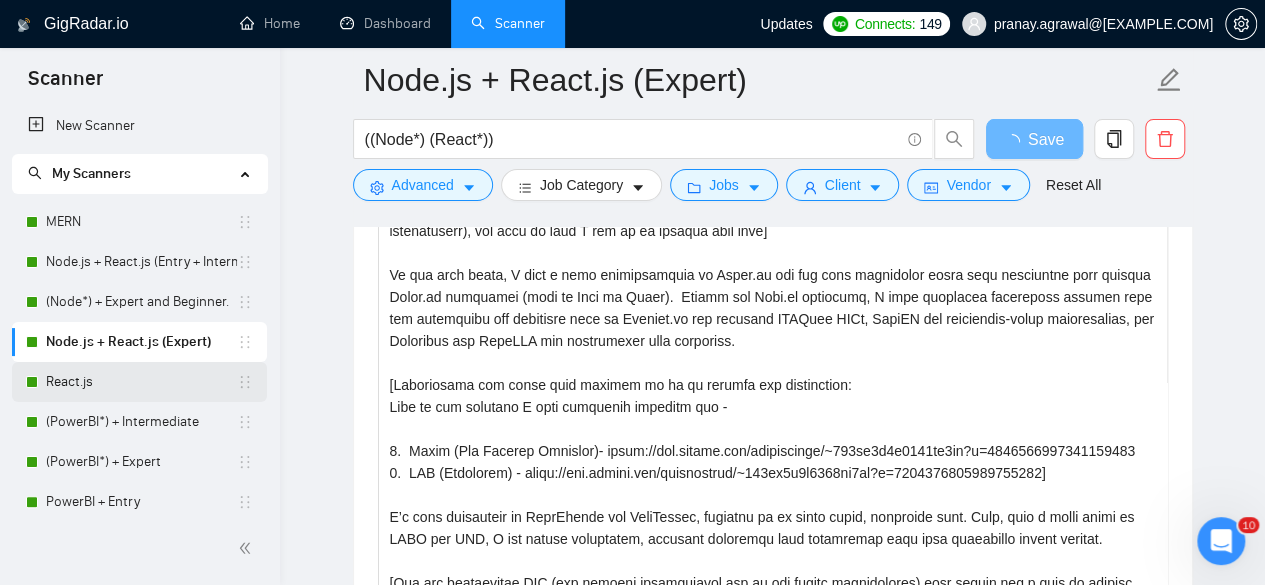 click on "React.js" at bounding box center (141, 382) 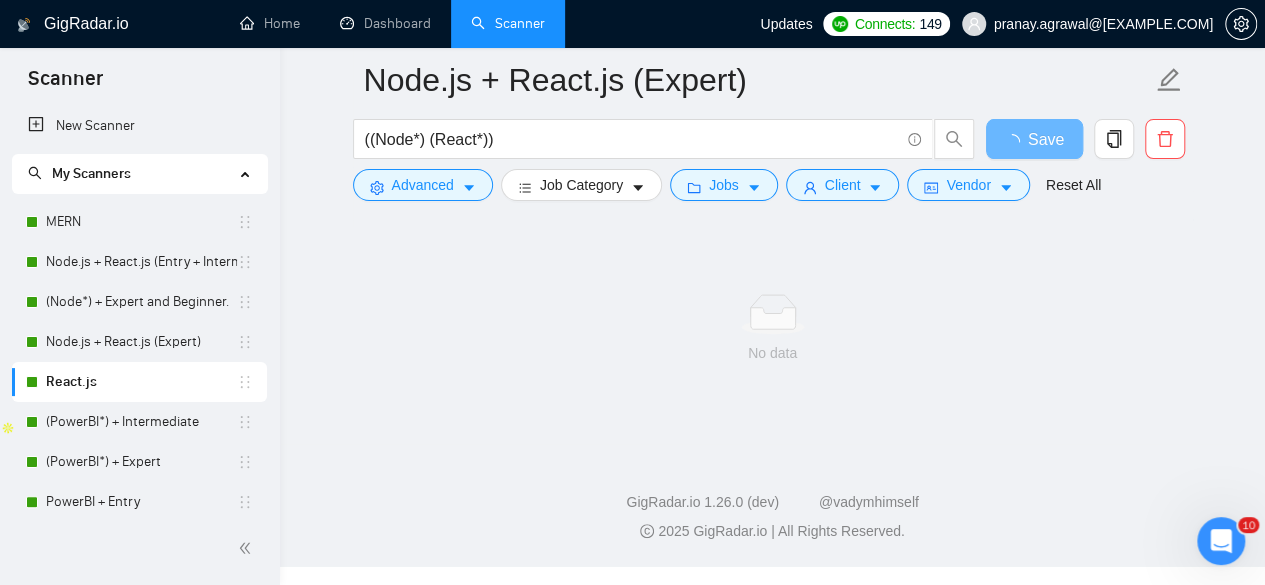 scroll, scrollTop: 1332, scrollLeft: 0, axis: vertical 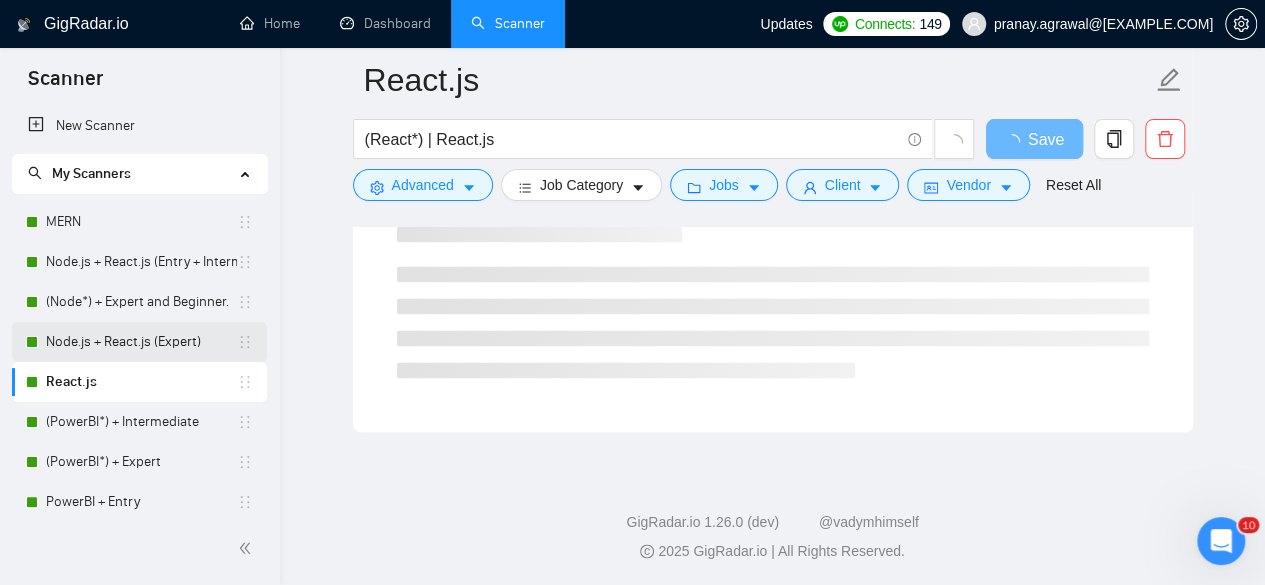 click on "Node.js + React.js (Expert)" at bounding box center [141, 342] 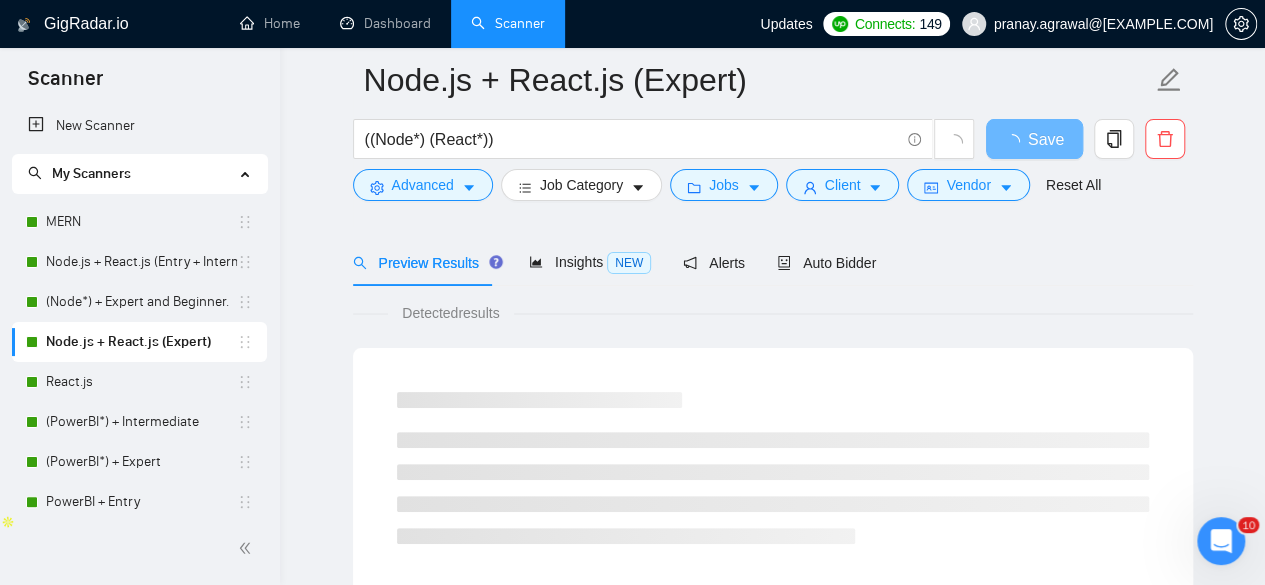 scroll, scrollTop: 0, scrollLeft: 0, axis: both 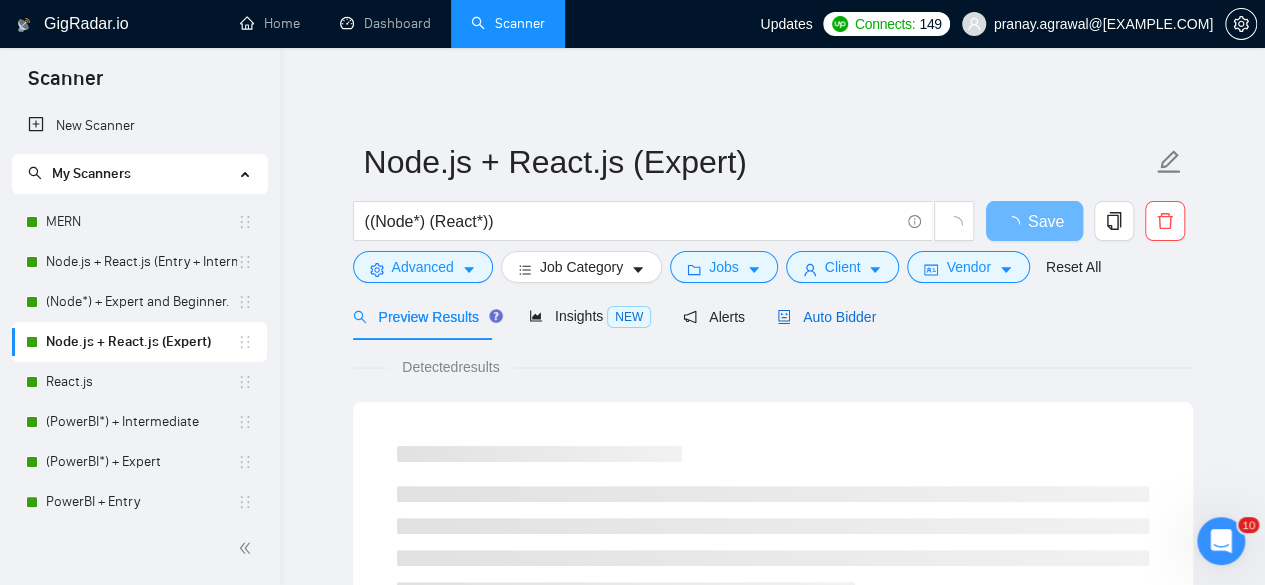 click on "Auto Bidder" at bounding box center [826, 317] 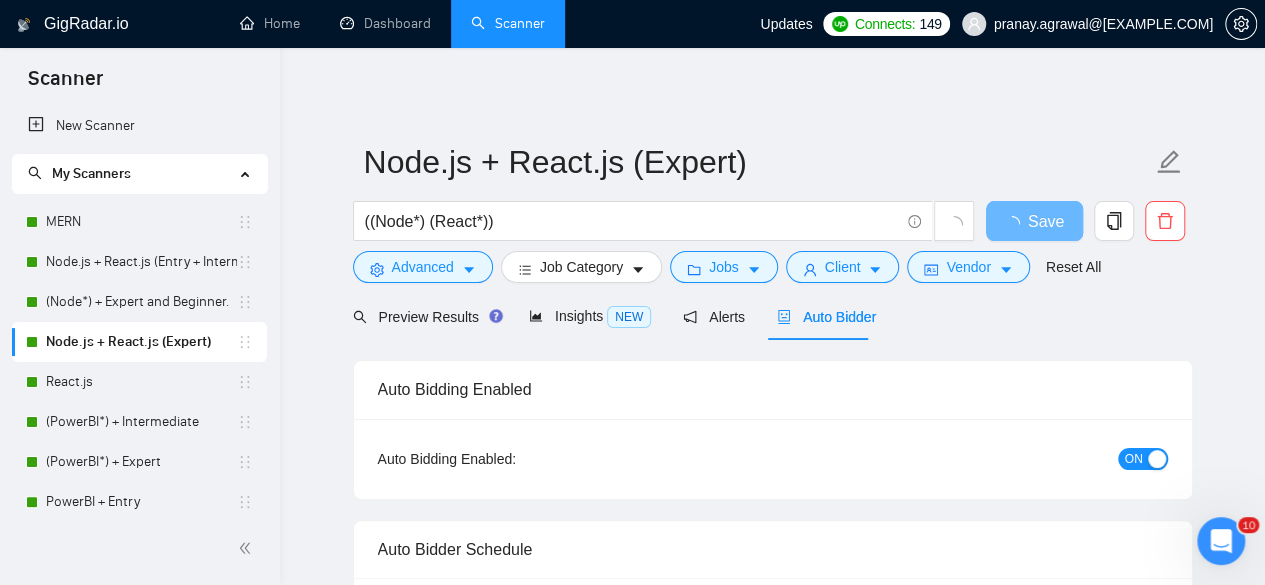 type 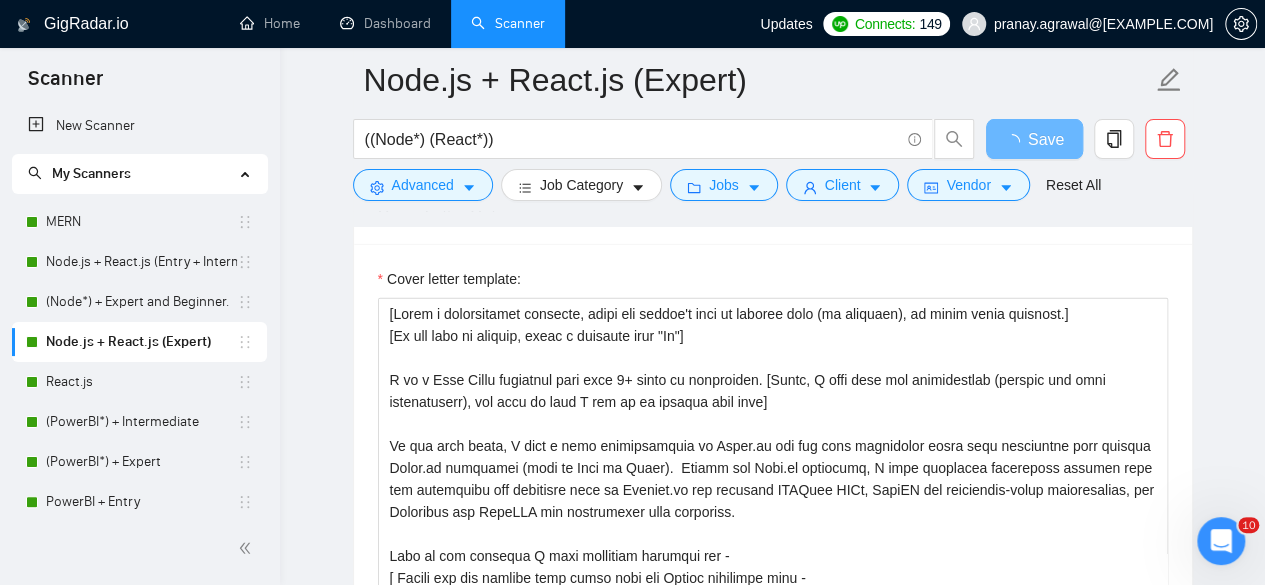 scroll, scrollTop: 2321, scrollLeft: 0, axis: vertical 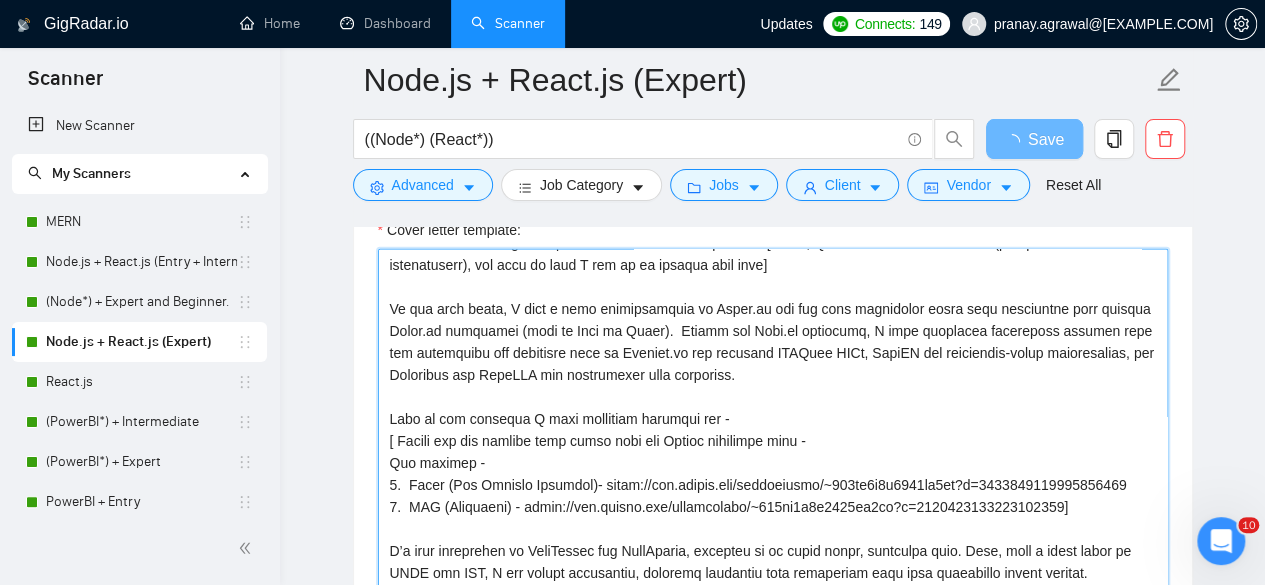 click on "Cover letter template:" at bounding box center [773, 474] 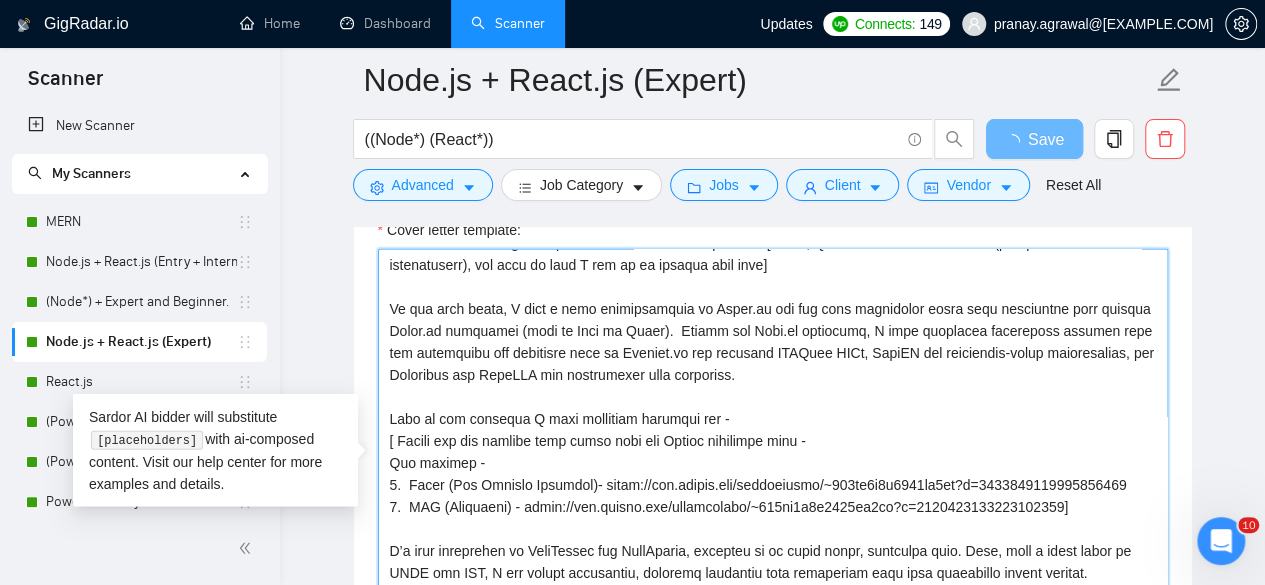 paste on "[Incorporate the given text exactly as it is without any alterations:" 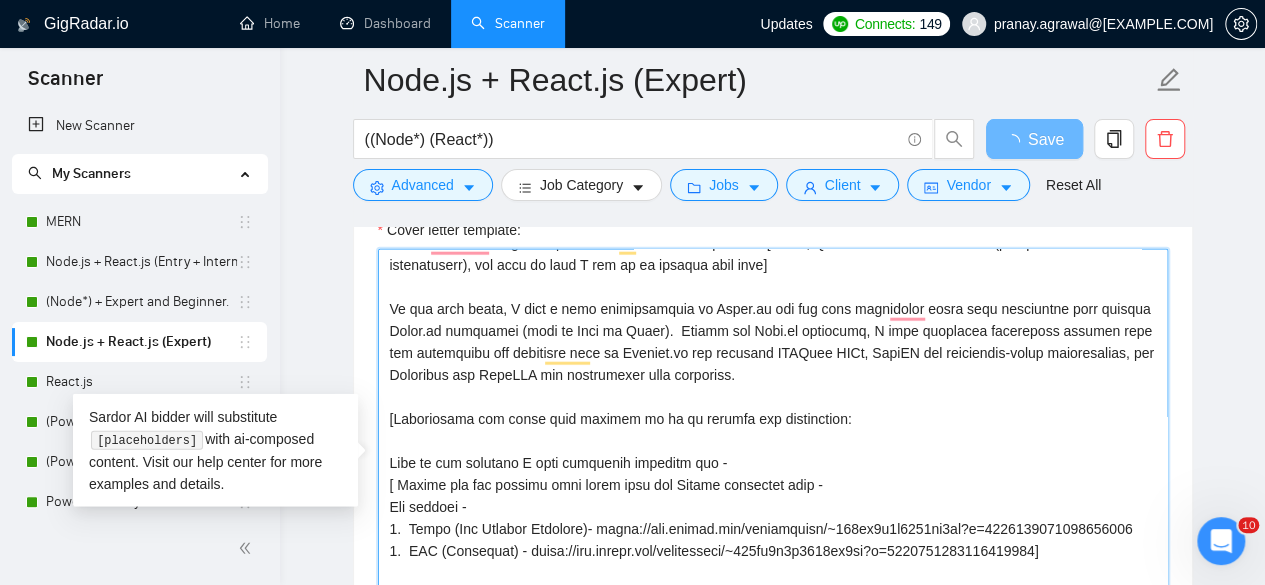 scroll, scrollTop: 88, scrollLeft: 0, axis: vertical 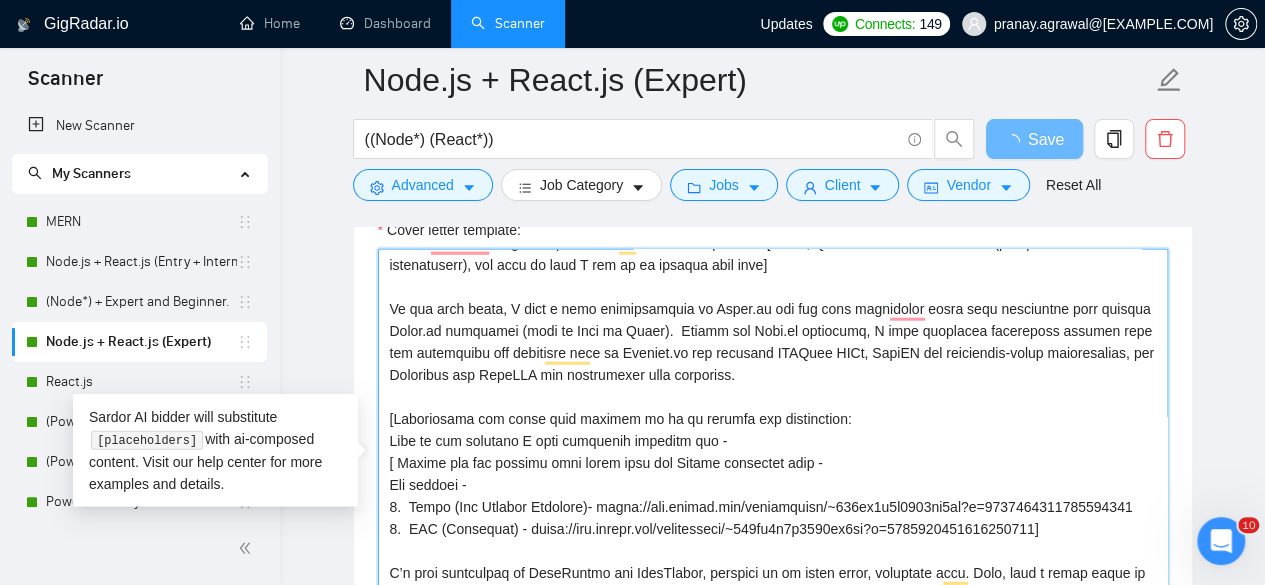 drag, startPoint x: 388, startPoint y: 457, endPoint x: 826, endPoint y: 466, distance: 438.09247 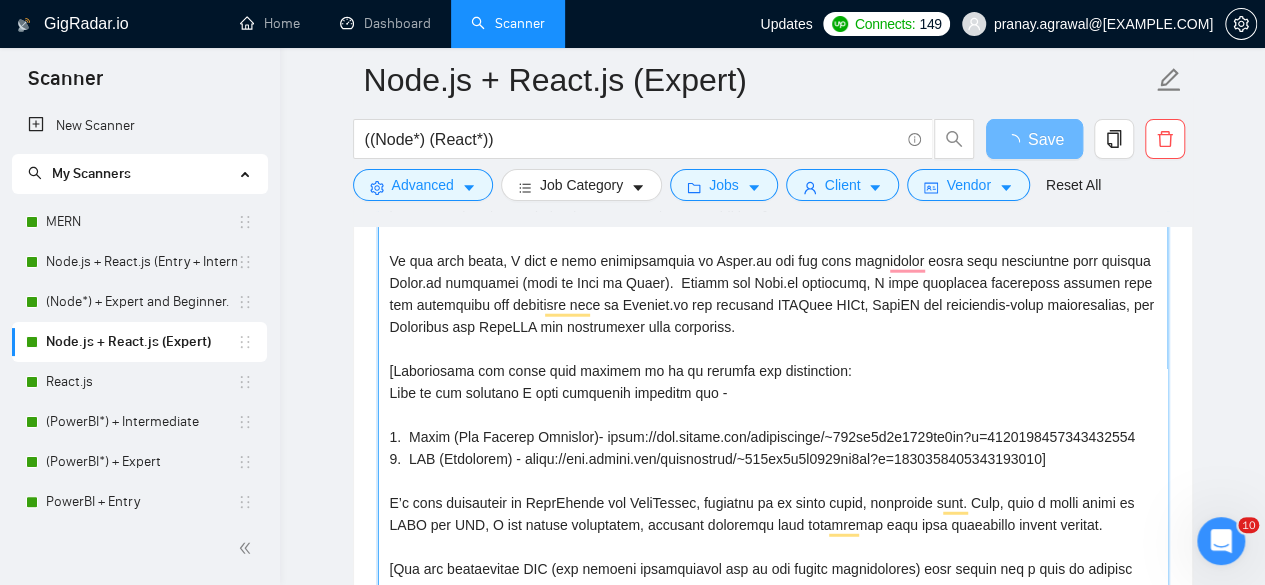 scroll, scrollTop: 2388, scrollLeft: 0, axis: vertical 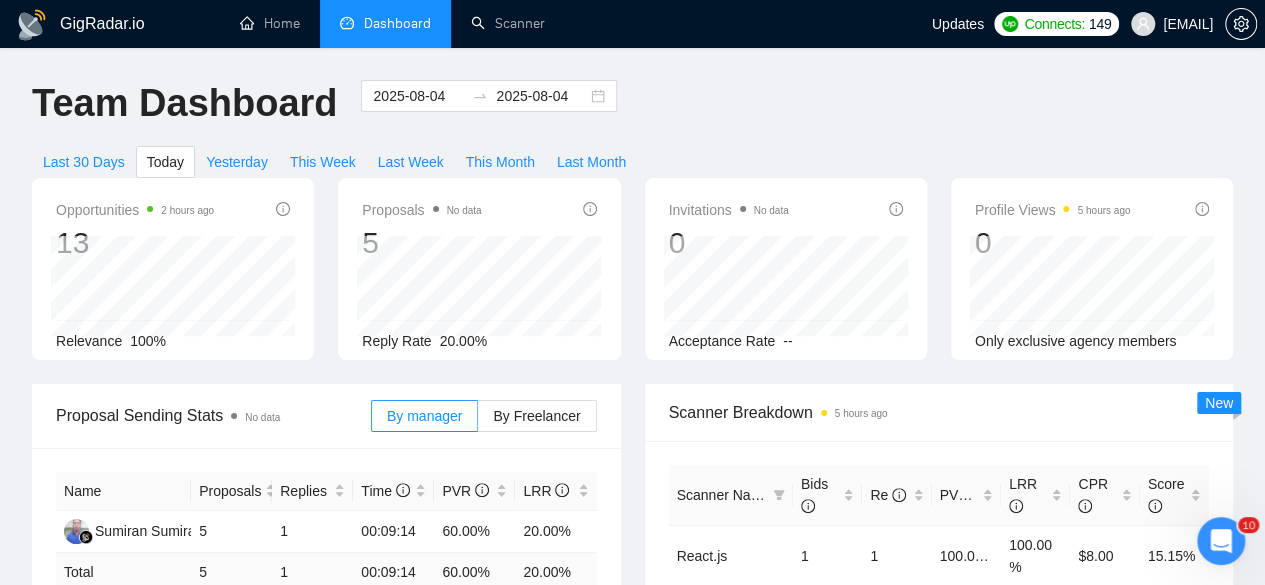 click 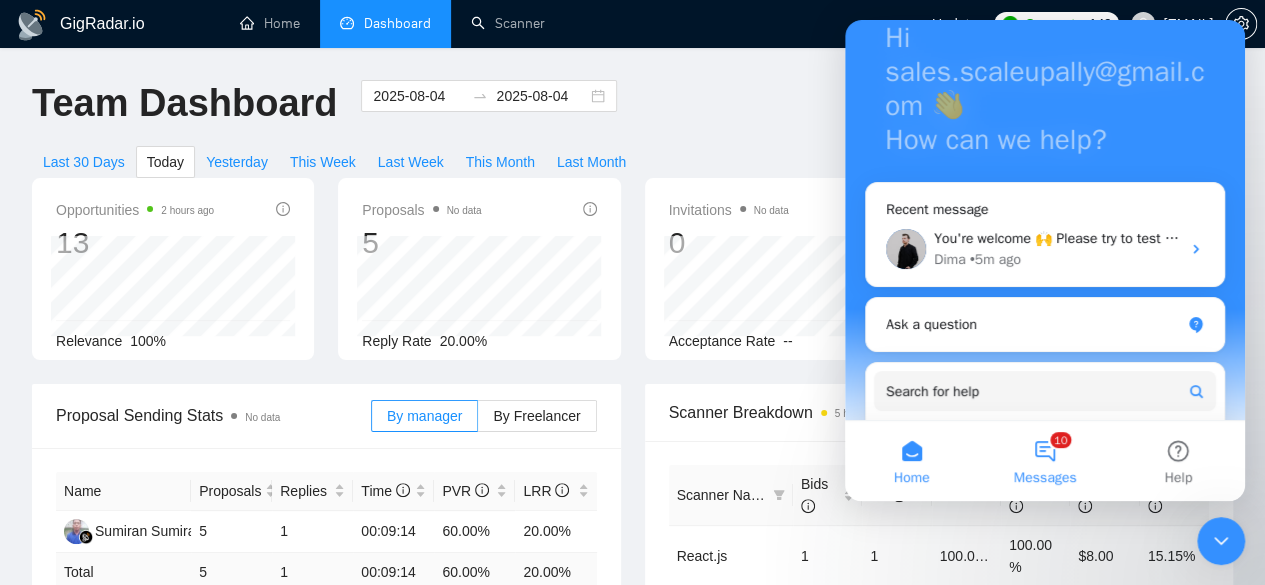 scroll, scrollTop: 142, scrollLeft: 0, axis: vertical 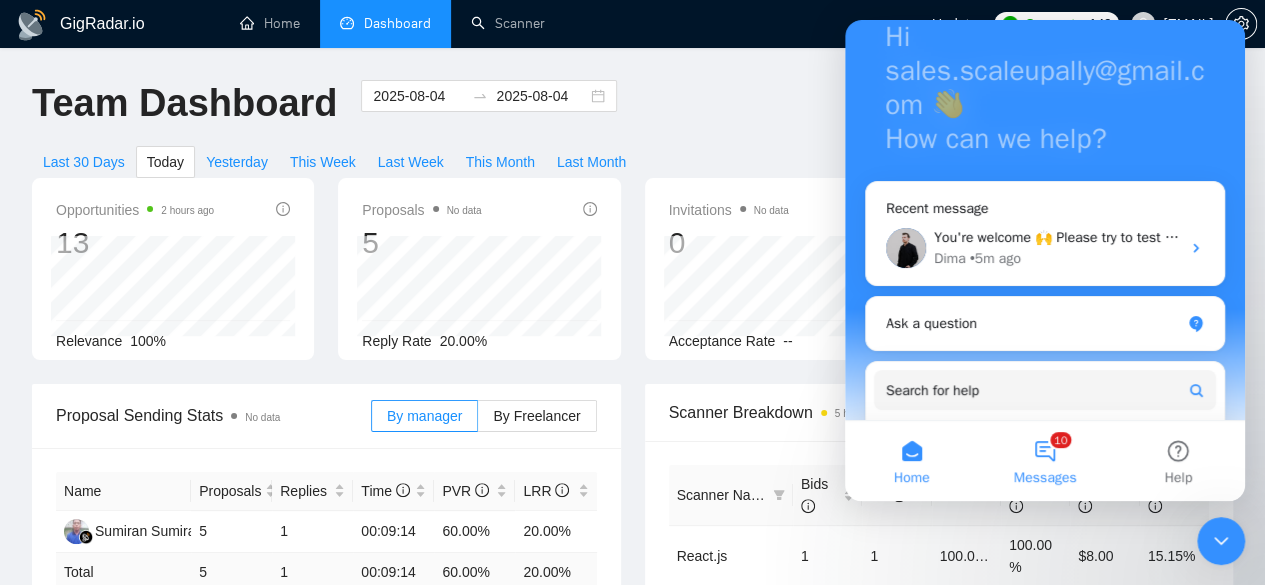 click on "10 Messages" at bounding box center (1044, 461) 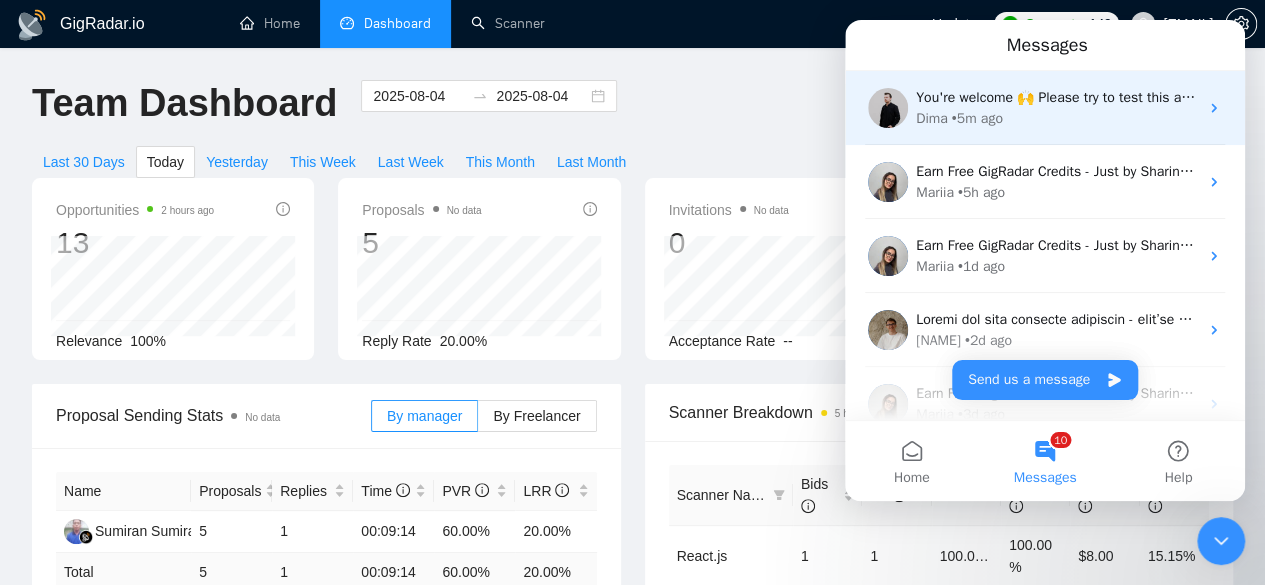click on "You're welcome 🙌 Please try to test this approach as well and let us know if you have any issues/wrong text generations 🙏 [NAME] •  5m ago" at bounding box center [1045, 108] 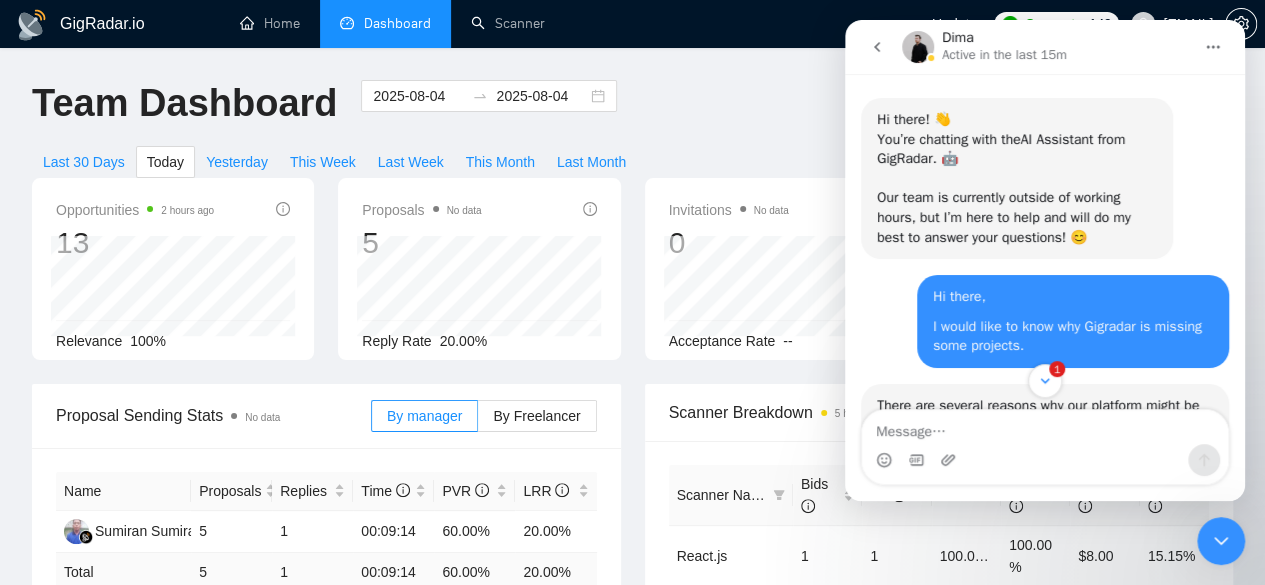 scroll, scrollTop: 191, scrollLeft: 0, axis: vertical 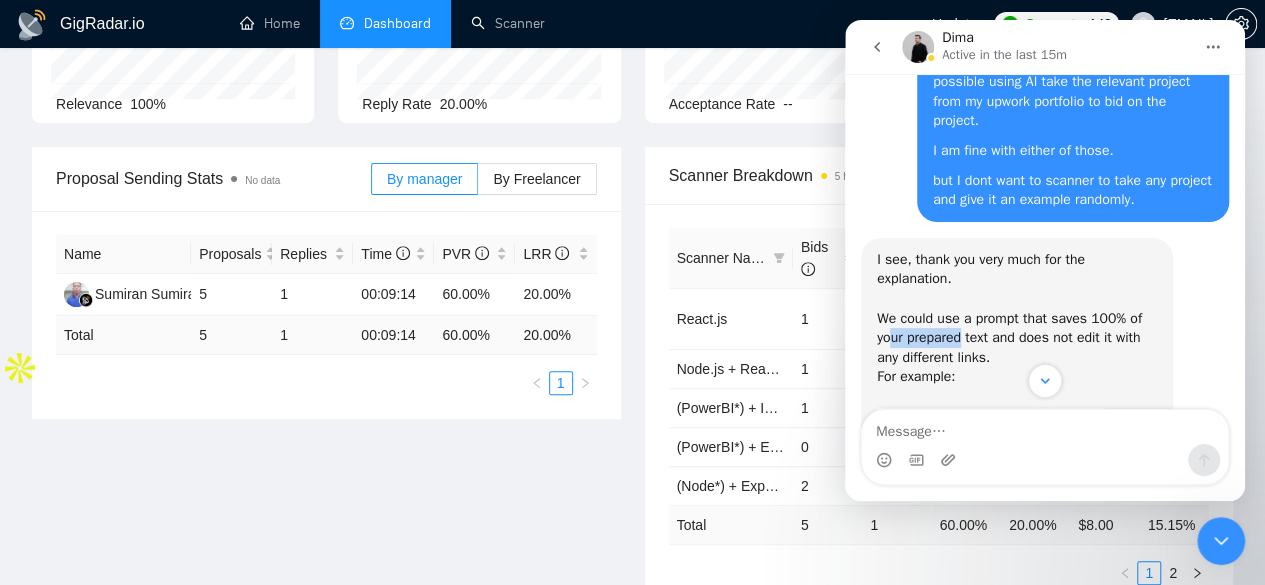 drag, startPoint x: 893, startPoint y: 245, endPoint x: 995, endPoint y: 233, distance: 102.70345 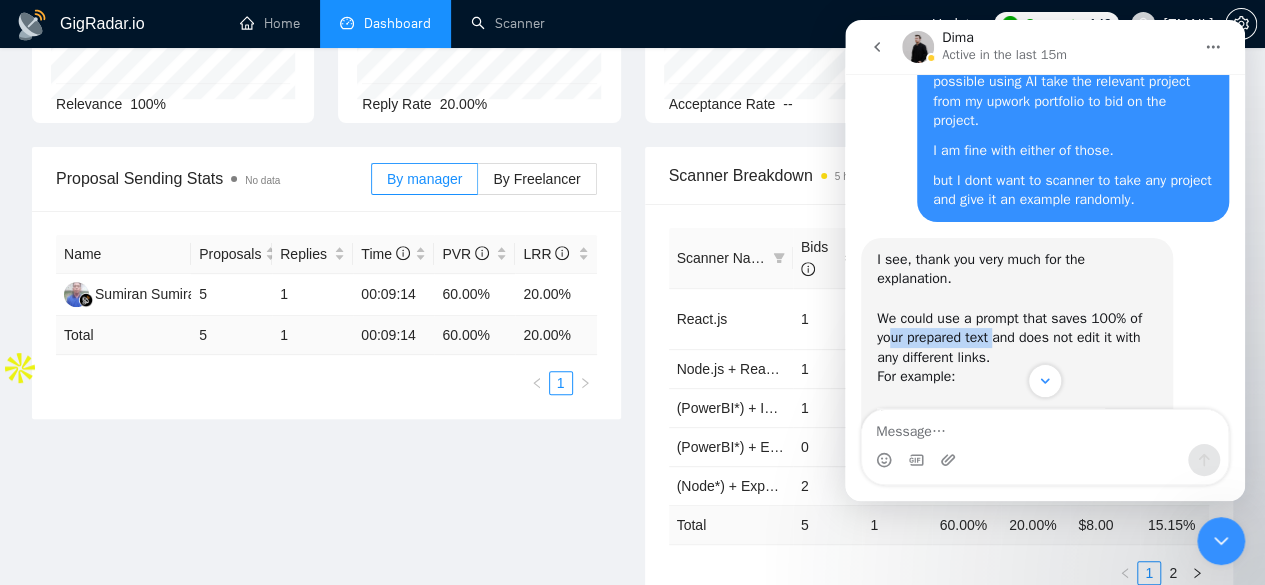 scroll, scrollTop: 2, scrollLeft: 0, axis: vertical 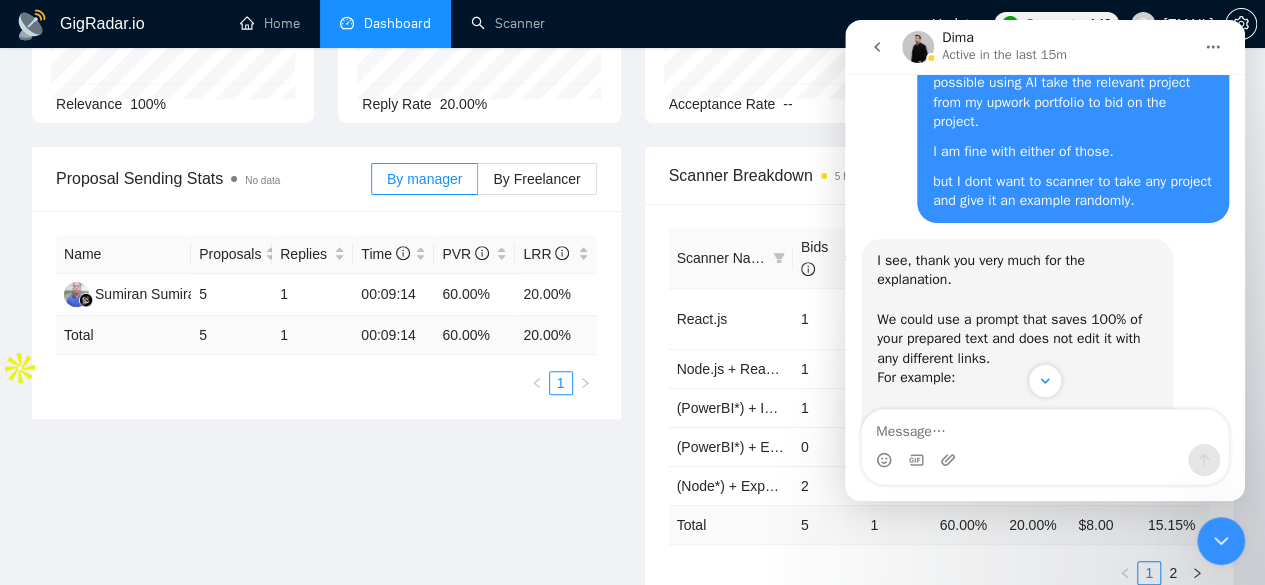 click on "I see, thank you very much for the explanation.  We could use a prompt that saves 100% of your prepared text and does not edit it with any different links.  For example:  ​ ​ [Incorporate the given text exactly as it is without any alterations:" at bounding box center (1017, 359) 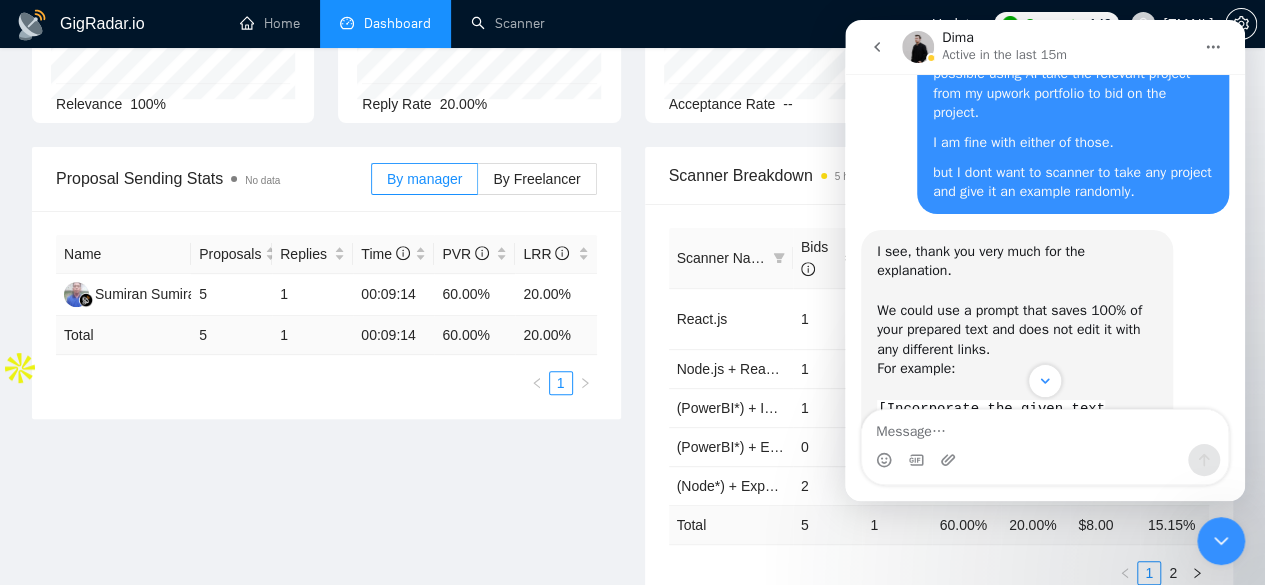 scroll, scrollTop: 3906, scrollLeft: 0, axis: vertical 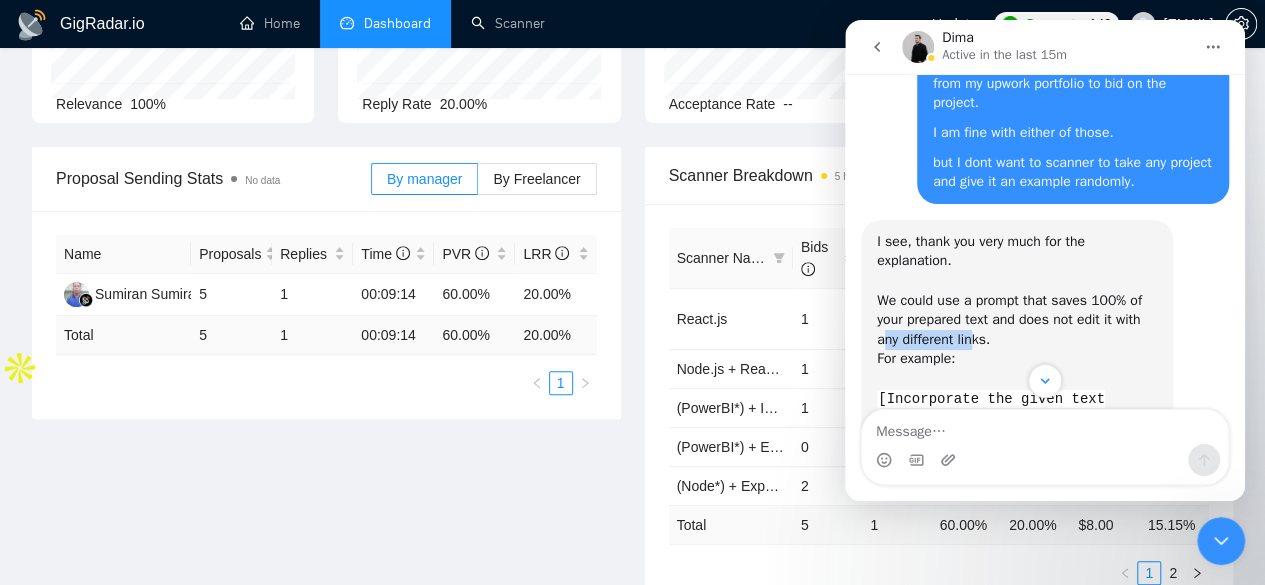 drag, startPoint x: 887, startPoint y: 250, endPoint x: 989, endPoint y: 244, distance: 102.176315 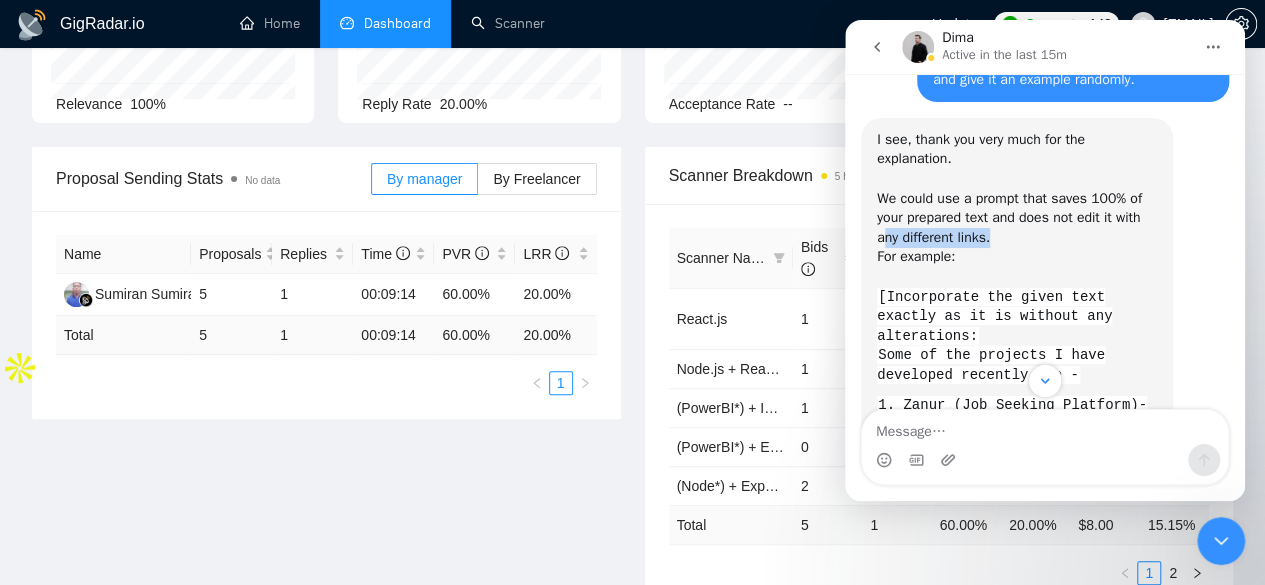 scroll, scrollTop: 4009, scrollLeft: 0, axis: vertical 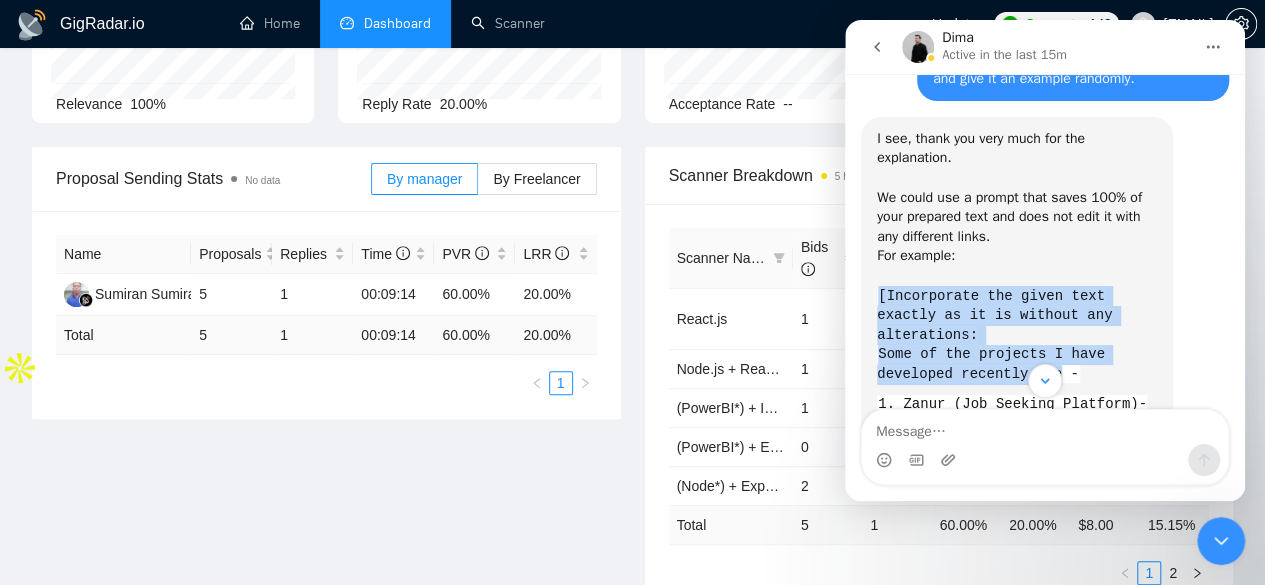 drag, startPoint x: 1061, startPoint y: 277, endPoint x: 878, endPoint y: 205, distance: 196.65453 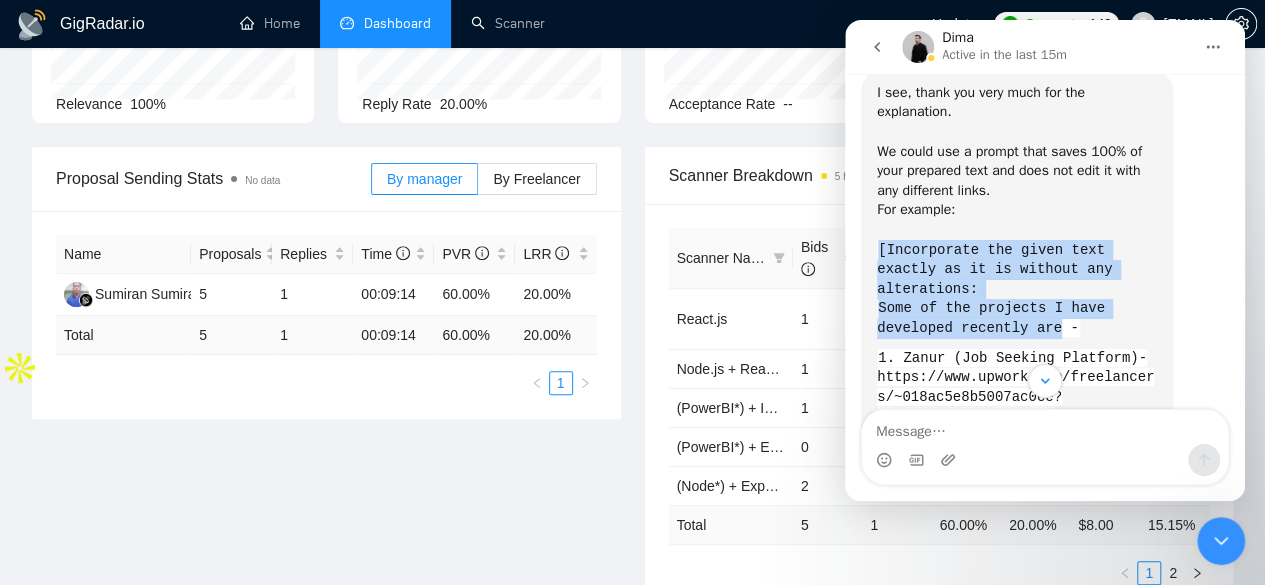 scroll, scrollTop: 4054, scrollLeft: 0, axis: vertical 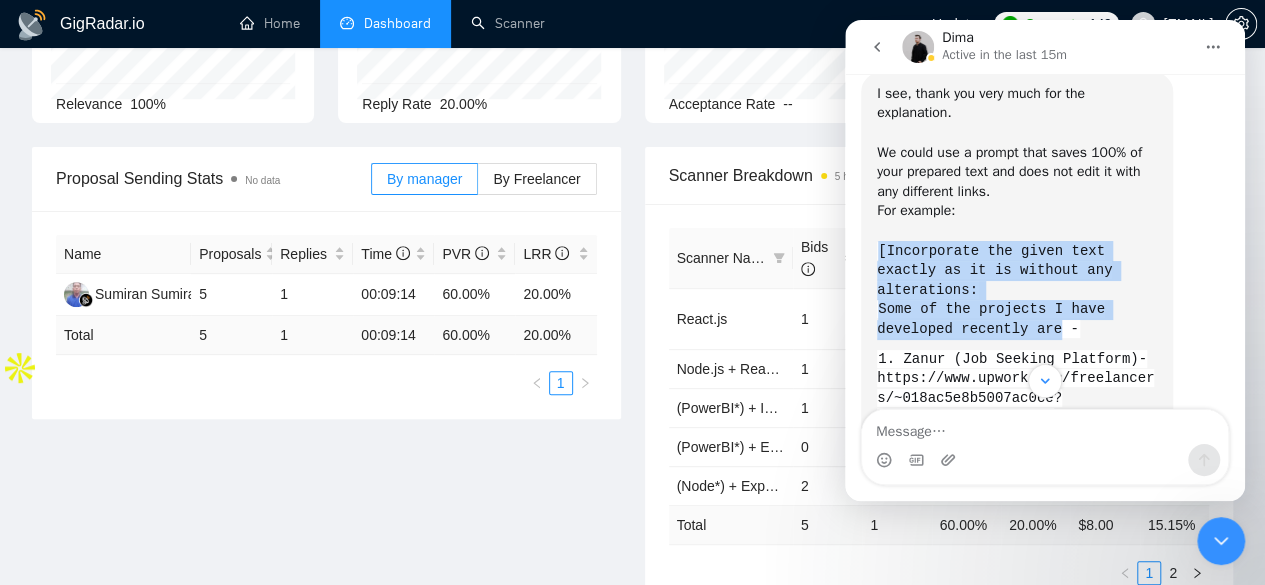 copy on "[Incorporate the given text exactly as it is without any alterations:  Some of the projects I have developed recently are" 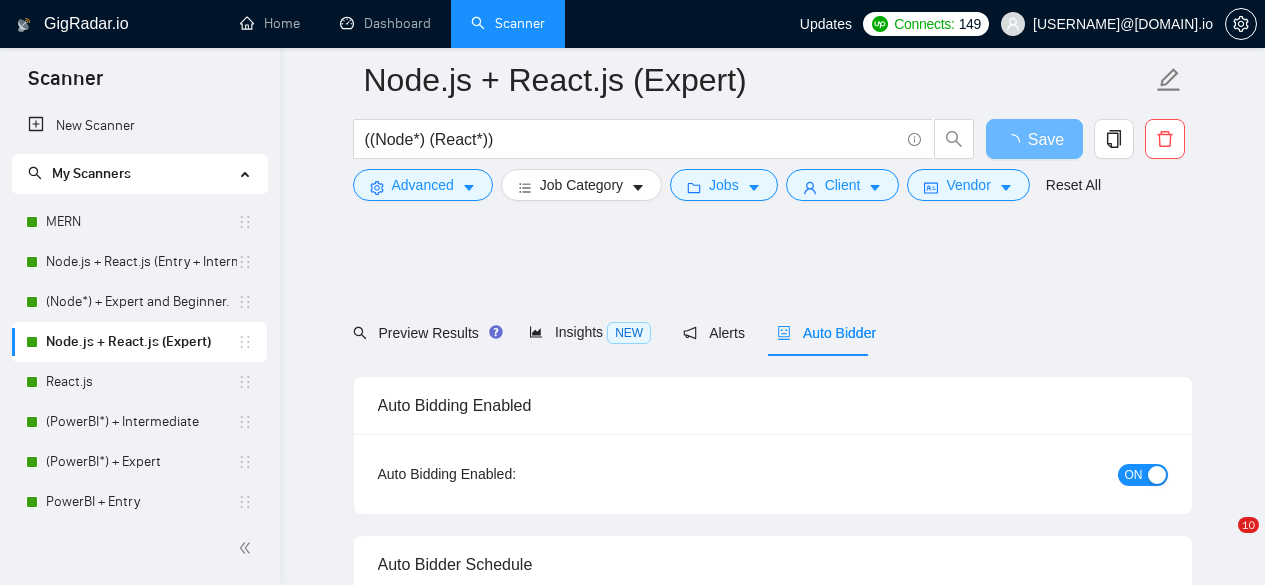 scroll, scrollTop: 2388, scrollLeft: 0, axis: vertical 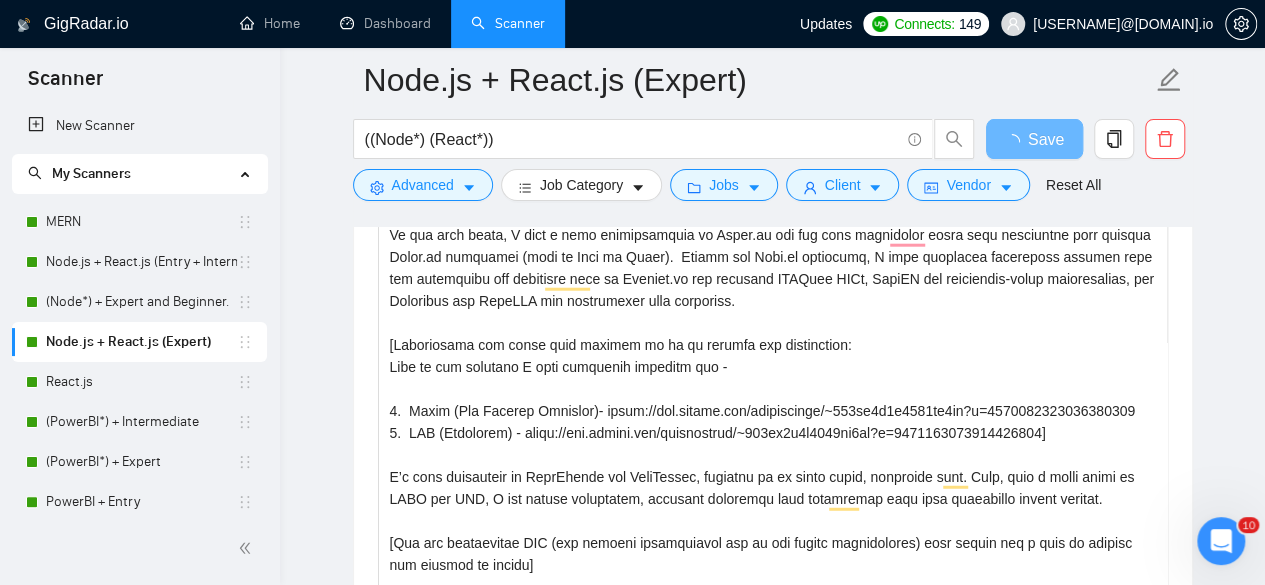 type on "[Write a personalized greeting, using the client's name or company name (if provided), in their local language.]
[If the name is missing, write a greeting like "Hi"]
I am a Full Stack developer with over 8+ years of experience. [Write, I have read the requirements (mention the main requirements), and what in tech I can do to achieve this task]
On the tech front, I have a good understanding of React.js and its core principles along with experience with popular React.js workflows (such as Flux or Redux).  Within the Node.js ecosystem, I have extensive experience working with key frameworks and libraries such as Express.js for building RESTful APIs, NestJS for enterprise-grade applications, and Sequelize and TypeORM for interacting with databases.
[Incorporate the given text exactly as it is without any alterations:
Some of the projects I have developed recently are -
1.  Zanur (Job Seeking Platform)- https://www.upwork.com/freelancers/~018ac5e8b5007ac0ce?p=1891855234407469056
2.  RTF (Insurance) - http..." 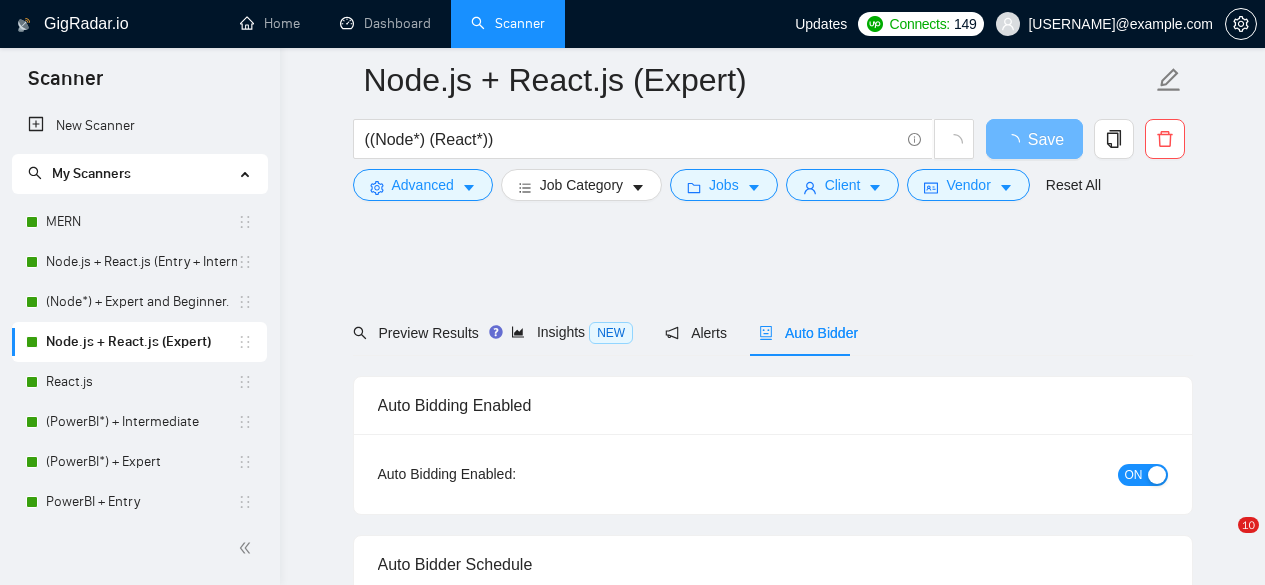 scroll, scrollTop: 2302, scrollLeft: 0, axis: vertical 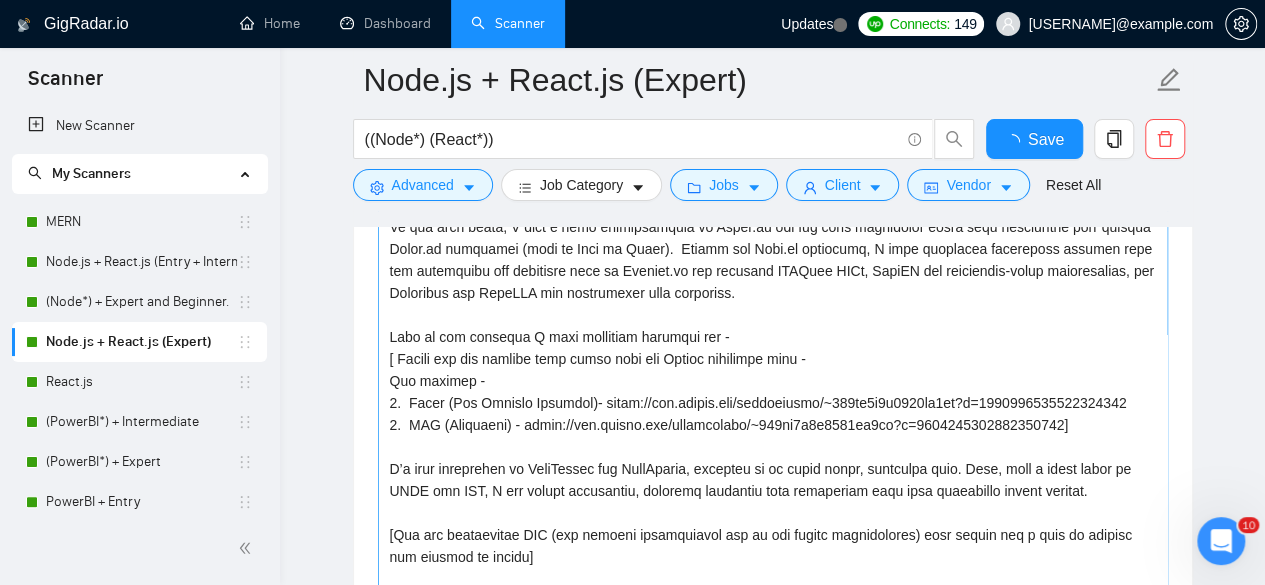 type 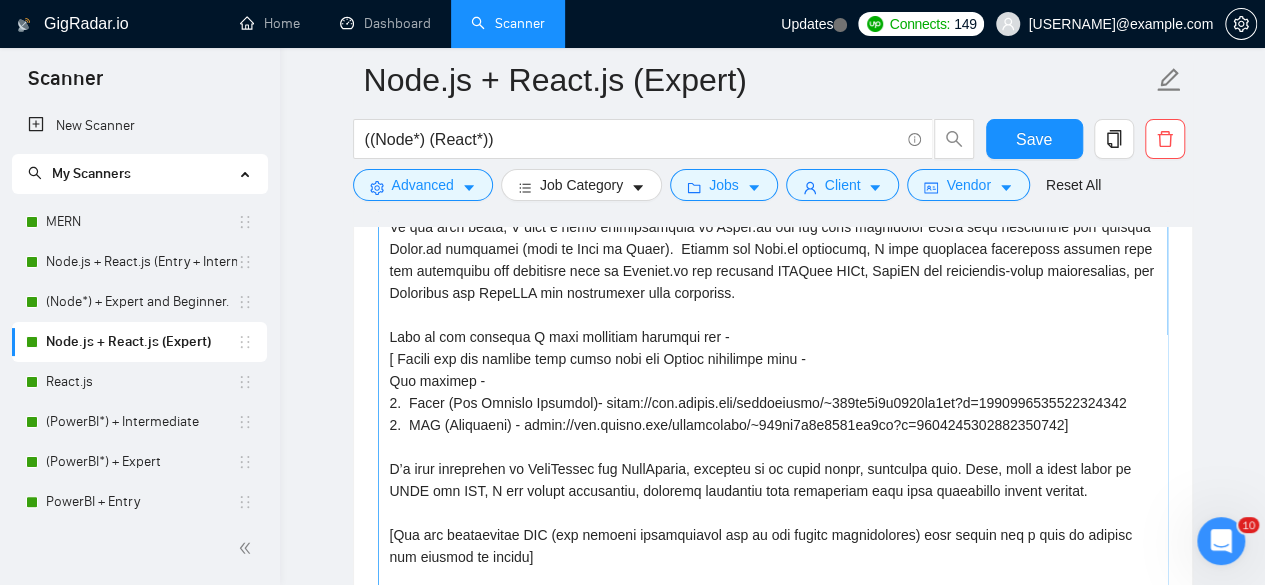 scroll, scrollTop: 0, scrollLeft: 0, axis: both 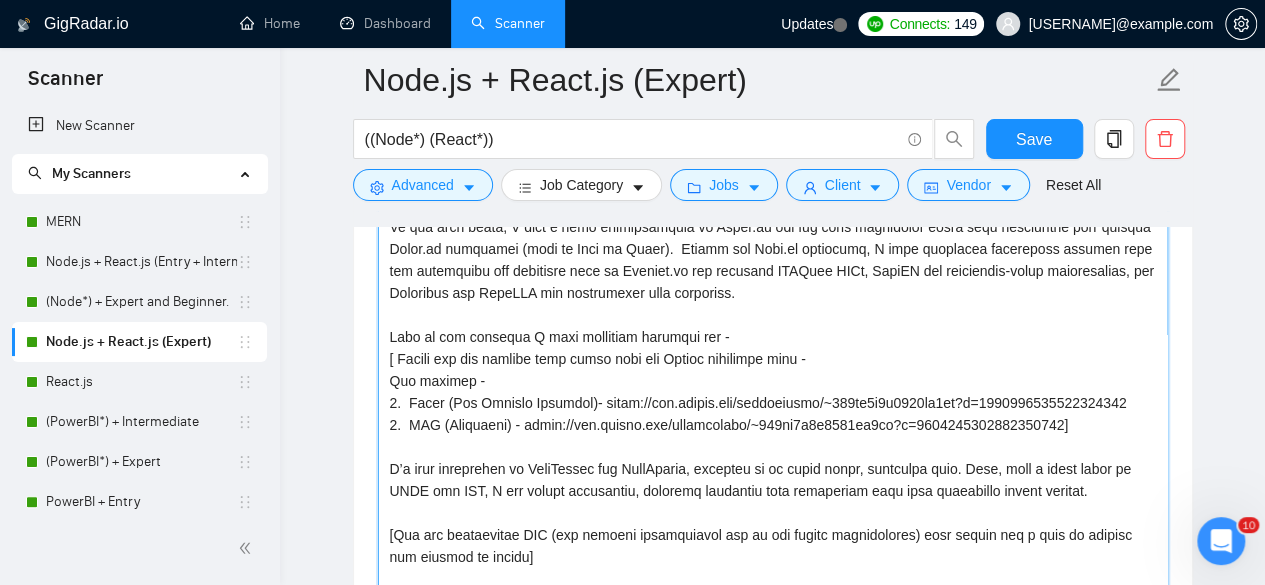 click on "Cover letter template:" at bounding box center (773, 392) 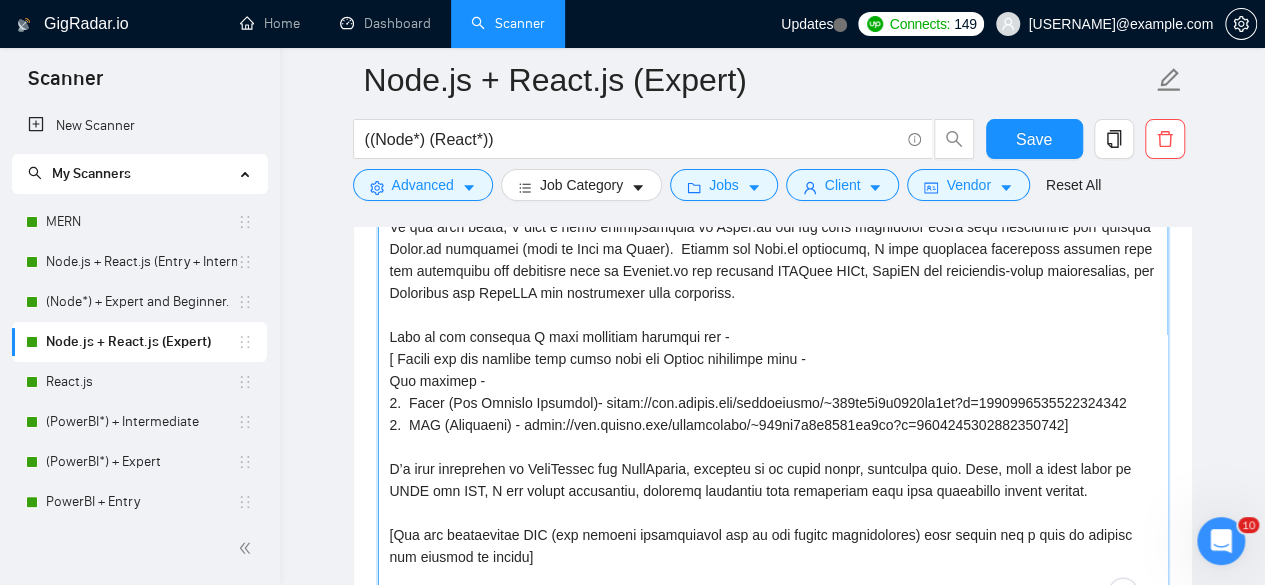 paste on "[Incorporate the given text exactly as it is without any alterations:" 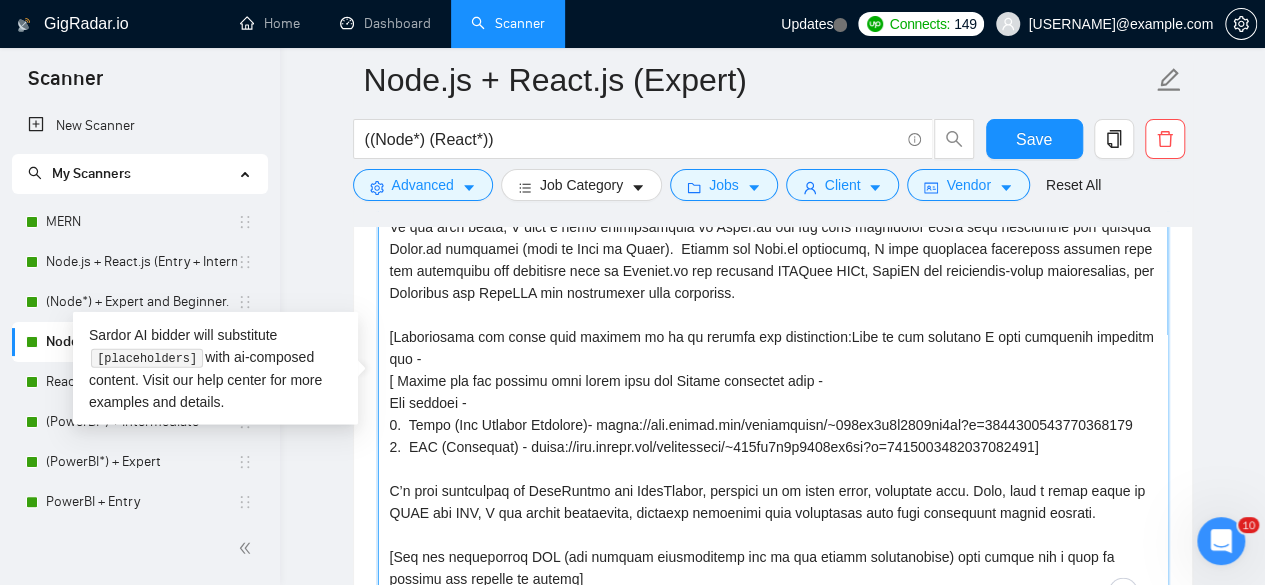 scroll, scrollTop: 87, scrollLeft: 0, axis: vertical 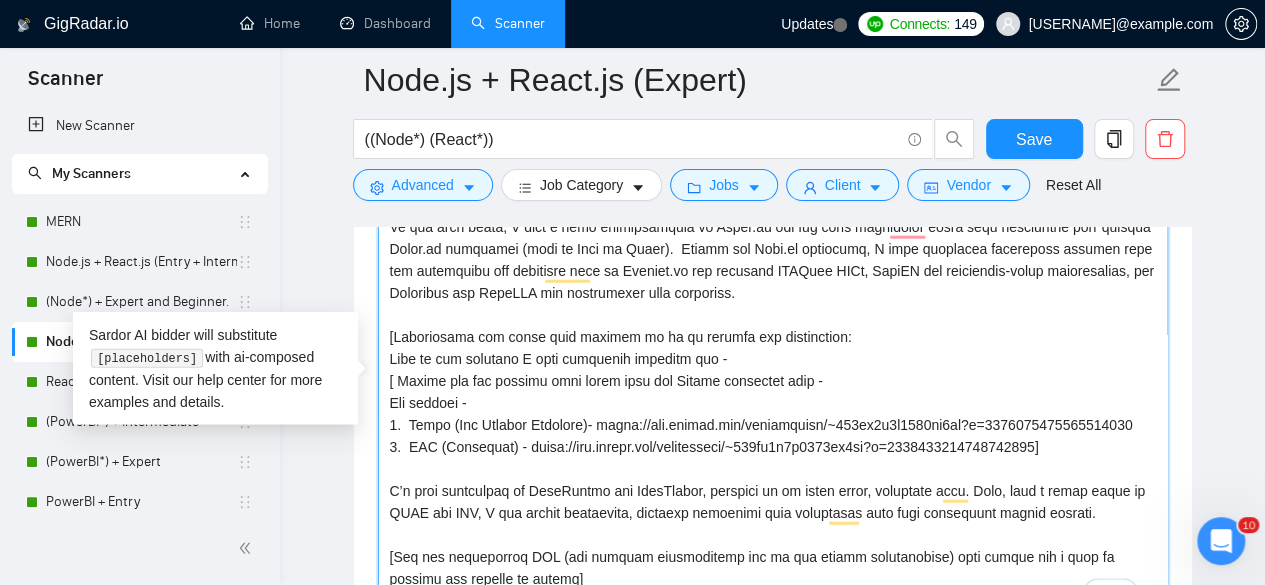 drag, startPoint x: 476, startPoint y: 399, endPoint x: 382, endPoint y: 375, distance: 97.015465 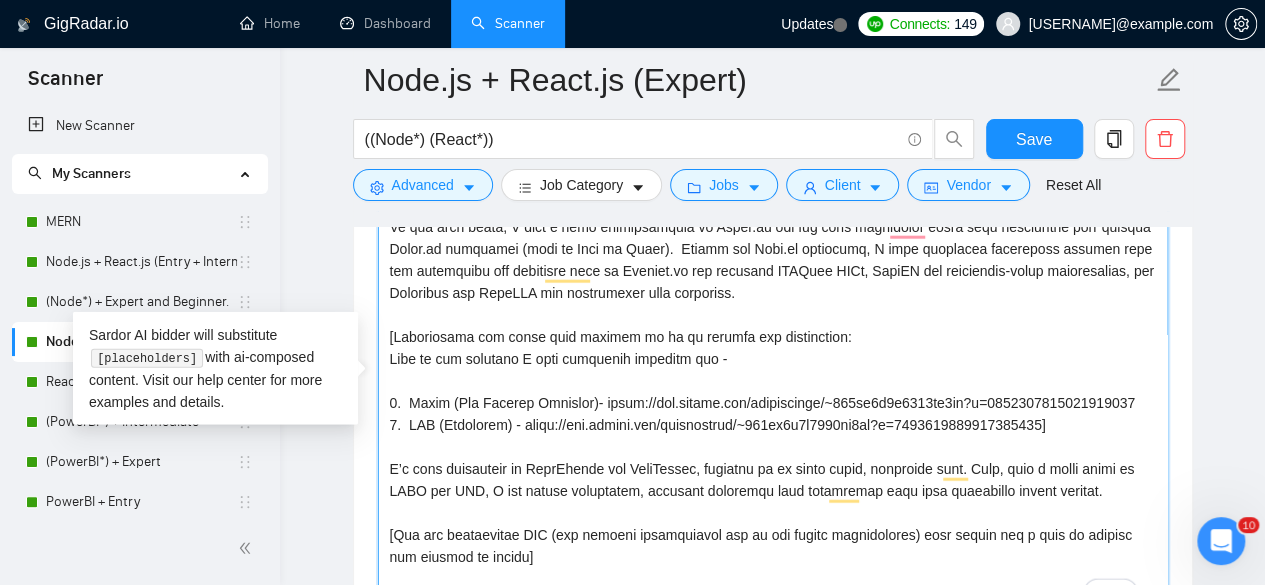 scroll, scrollTop: 72, scrollLeft: 0, axis: vertical 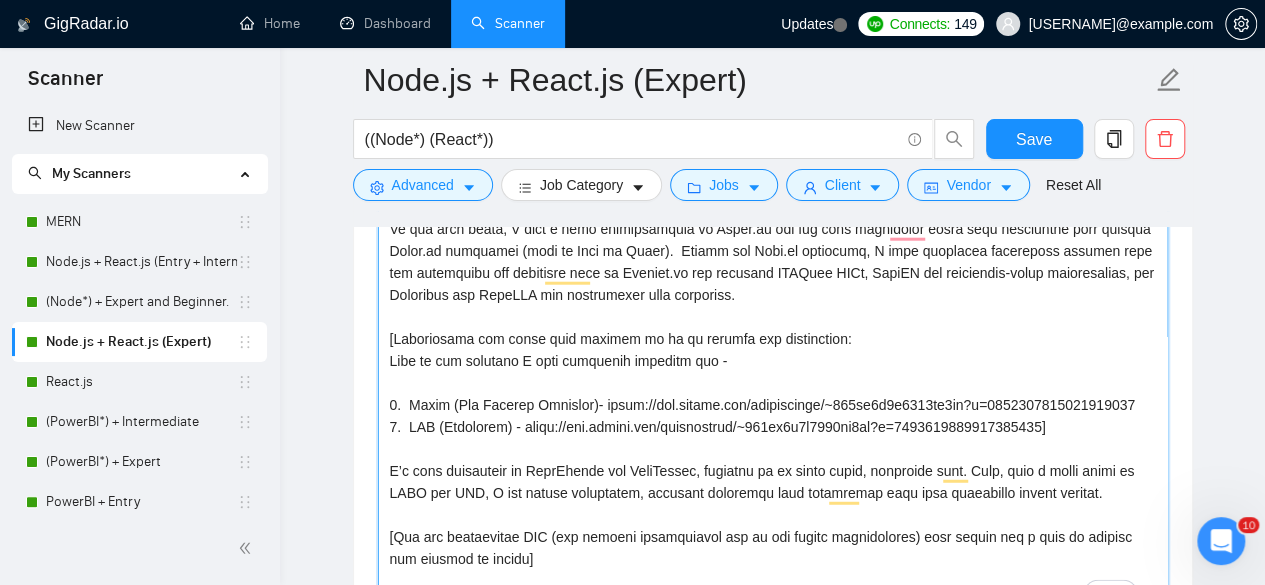 type on "[Write a personalized greeting, using the client's name or company name (if provided), in their local language.]
[If the name is missing, write a greeting like "Hi"]
I am a Full Stack developer with over 8+ years of experience. [Write, I have read the requirements (mention the main requirements), and what in tech I can do to achieve this task]
On the tech front, I have a good understanding of React.js and its core principles along with experience with popular React.js workflows (such as Flux or Redux).  Within the Node.js ecosystem, I have extensive experience working with key frameworks and libraries such as Express.js for building RESTful APIs, NestJS for enterprise-grade applications, and Sequelize and TypeORM for interacting with databases.
[Incorporate the given text exactly as it is without any alterations:
Some of the projects I have developed recently are -
1.  Zanur (Job Seeking Platform)- https://www.upwork.com/freelancers/~018ac5e8b5007ac0ce?p=1891855234407469056
2.  RTF (Insurance) - http..." 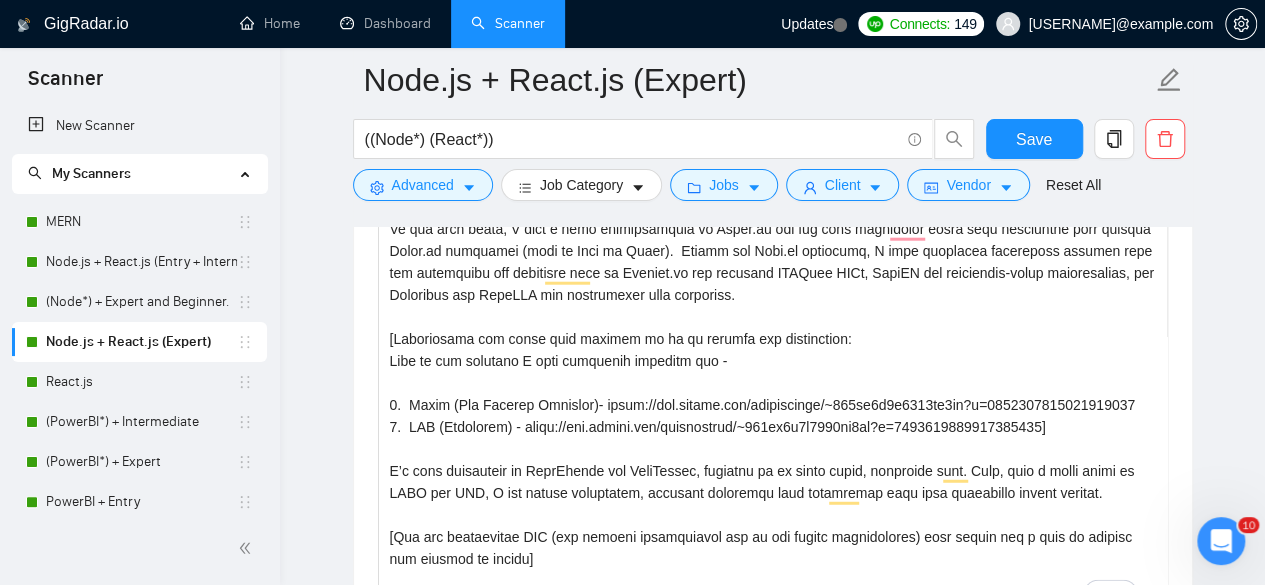 click on "Node.js + React.js (Expert) ((Node*) (React*)) Save Advanced   Job Category   Jobs   Client   Vendor   Reset All" at bounding box center (773, 129) 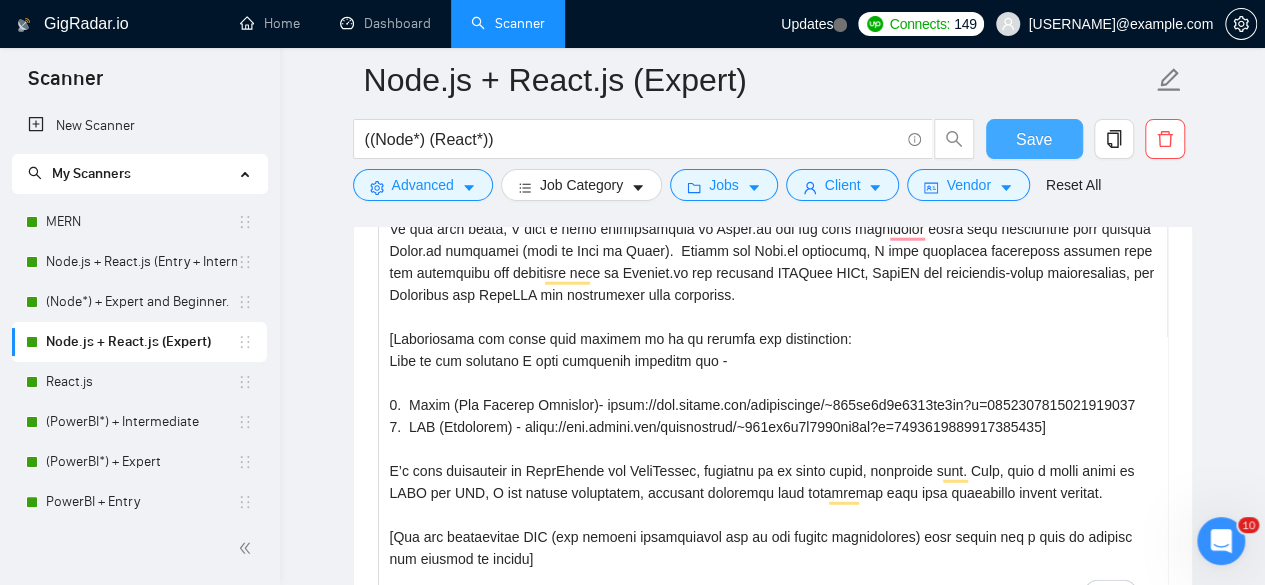 click on "Save" at bounding box center (1034, 139) 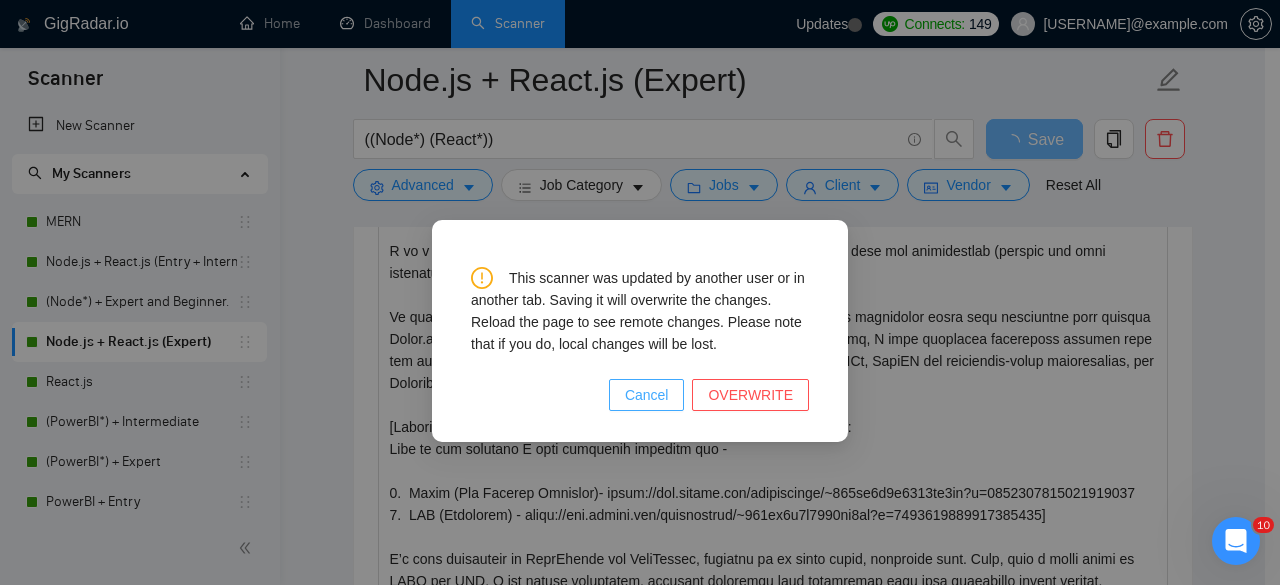 click on "Cancel" at bounding box center [647, 395] 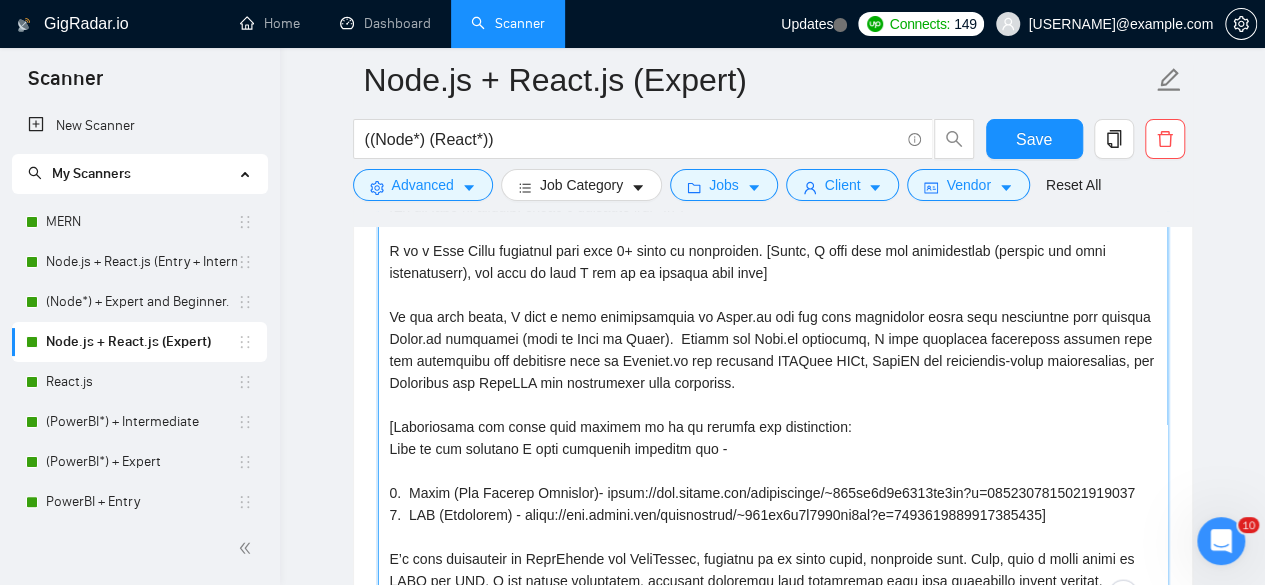 click on "Cover letter template:" at bounding box center [773, 394] 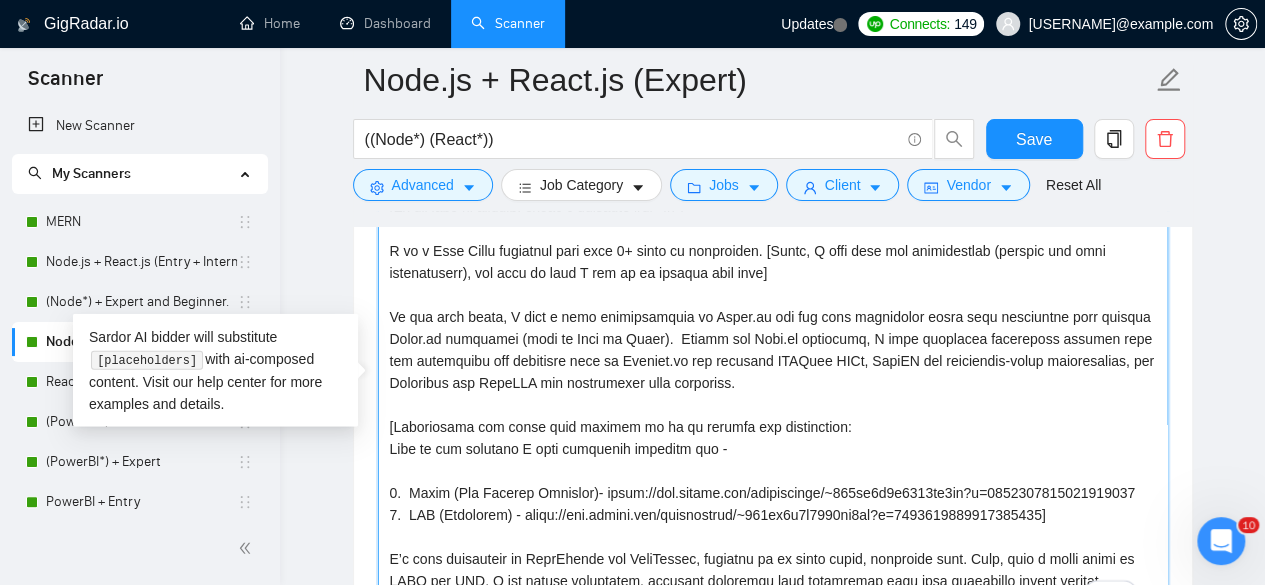 click on "Cover letter template:" at bounding box center (773, 394) 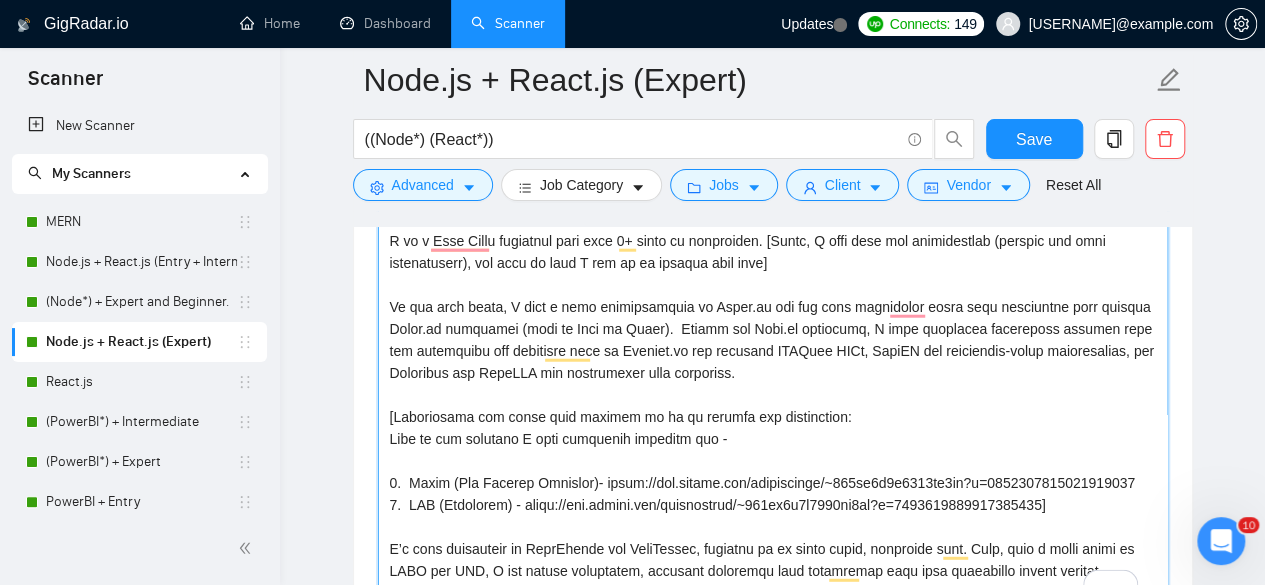 scroll, scrollTop: 2429, scrollLeft: 0, axis: vertical 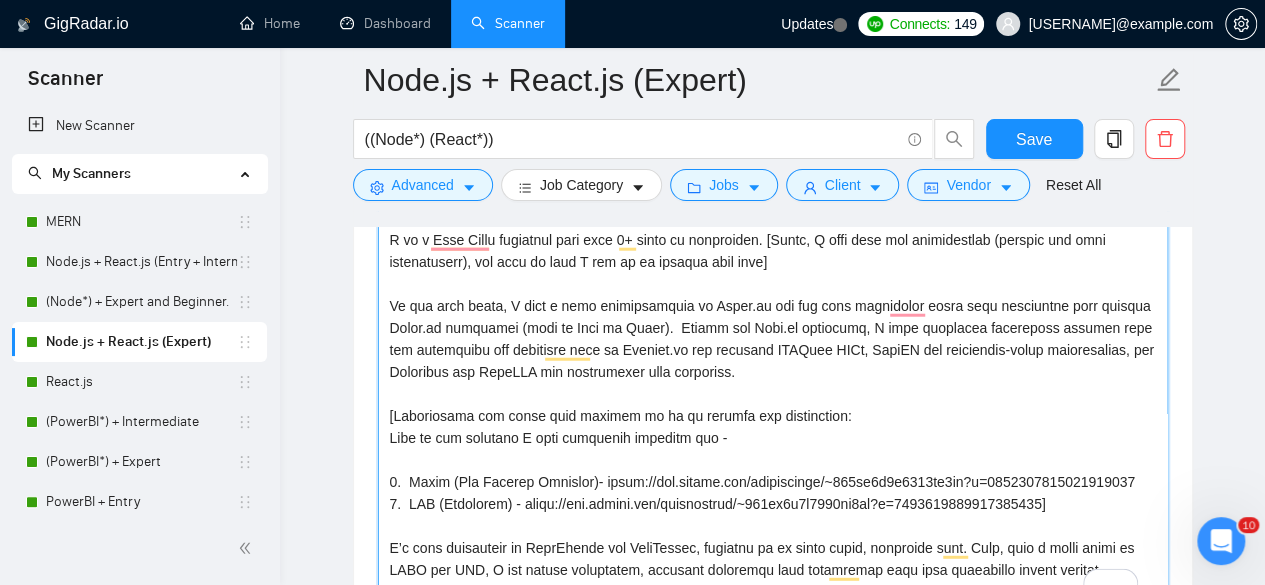 click on "Cover letter template:" at bounding box center [773, 383] 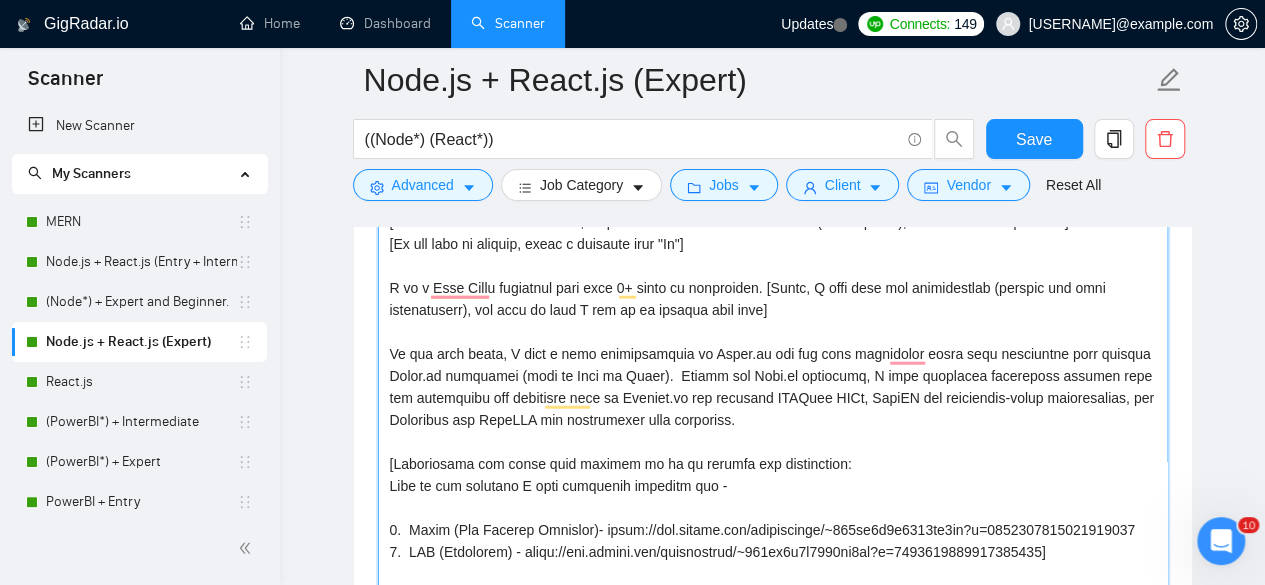 scroll, scrollTop: 2382, scrollLeft: 0, axis: vertical 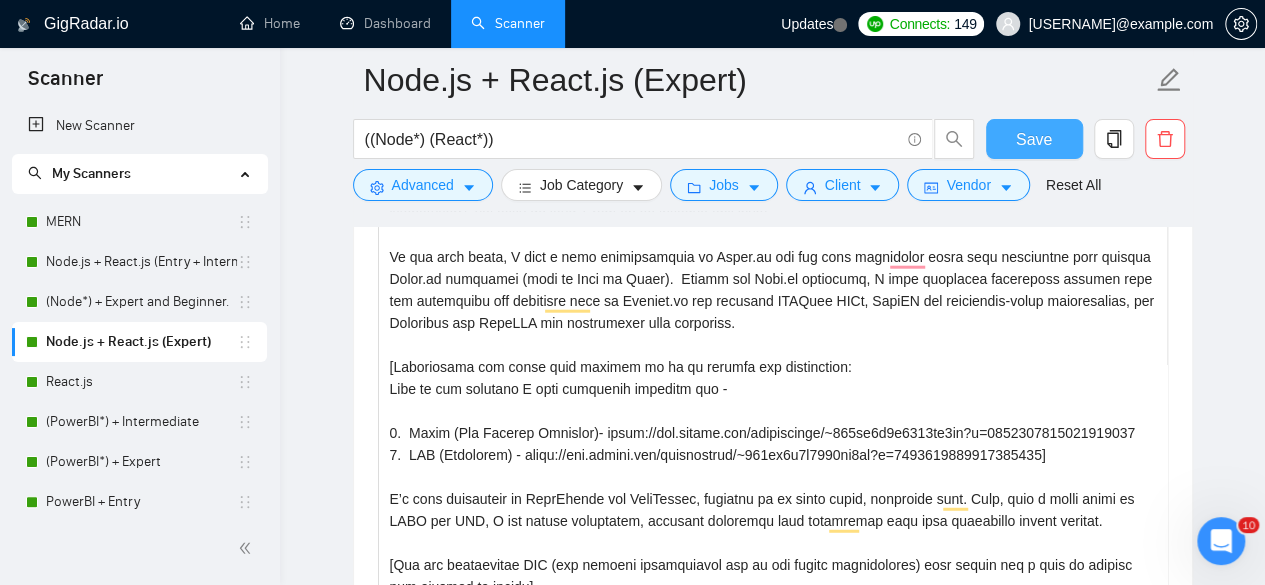 click on "Save" at bounding box center [1034, 139] 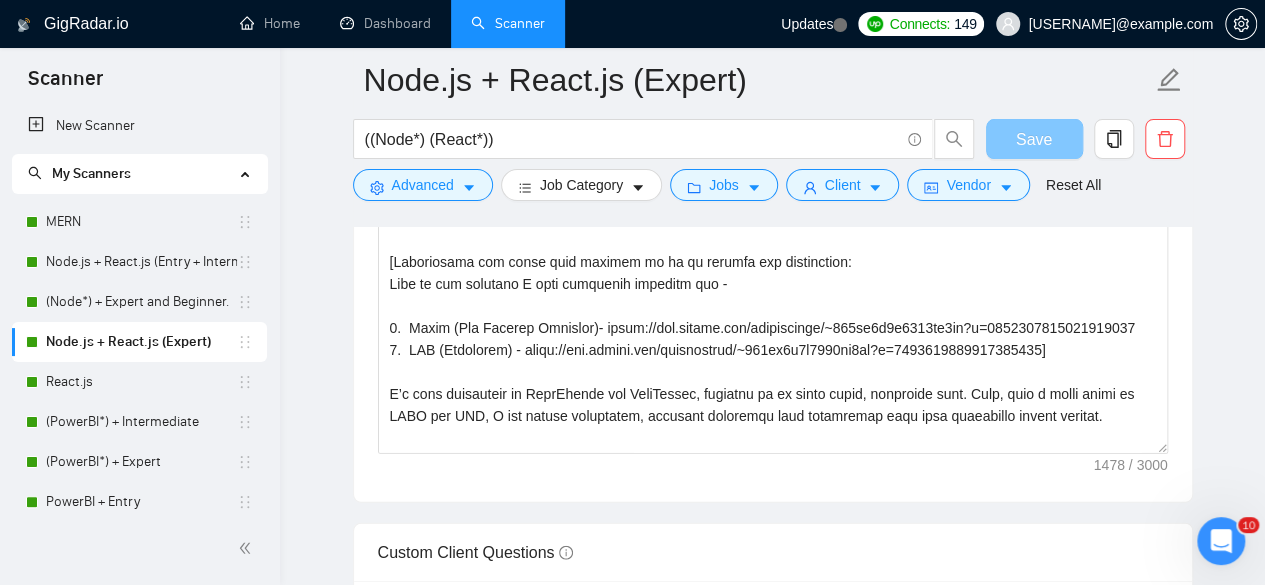 type 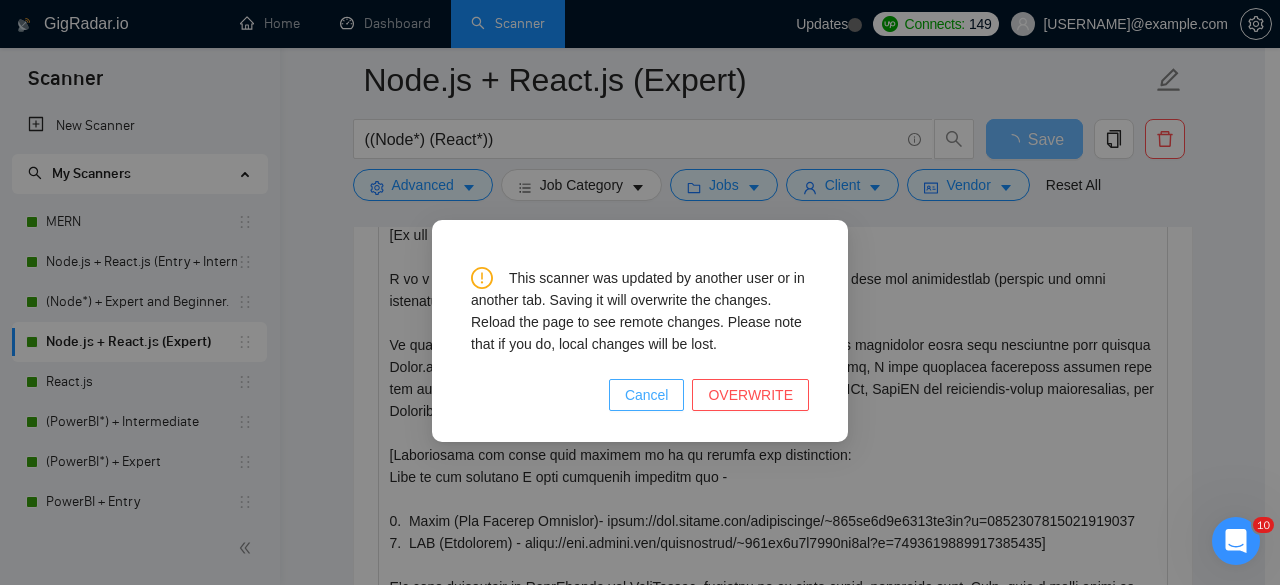 click on "Cancel" at bounding box center [647, 395] 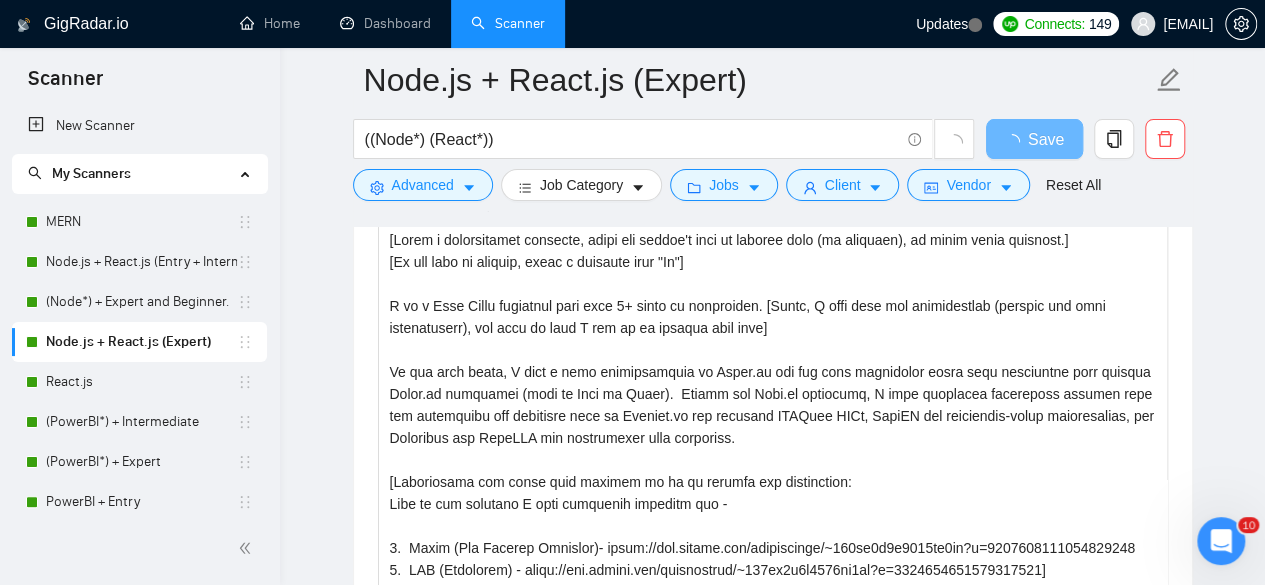scroll, scrollTop: 2233, scrollLeft: 0, axis: vertical 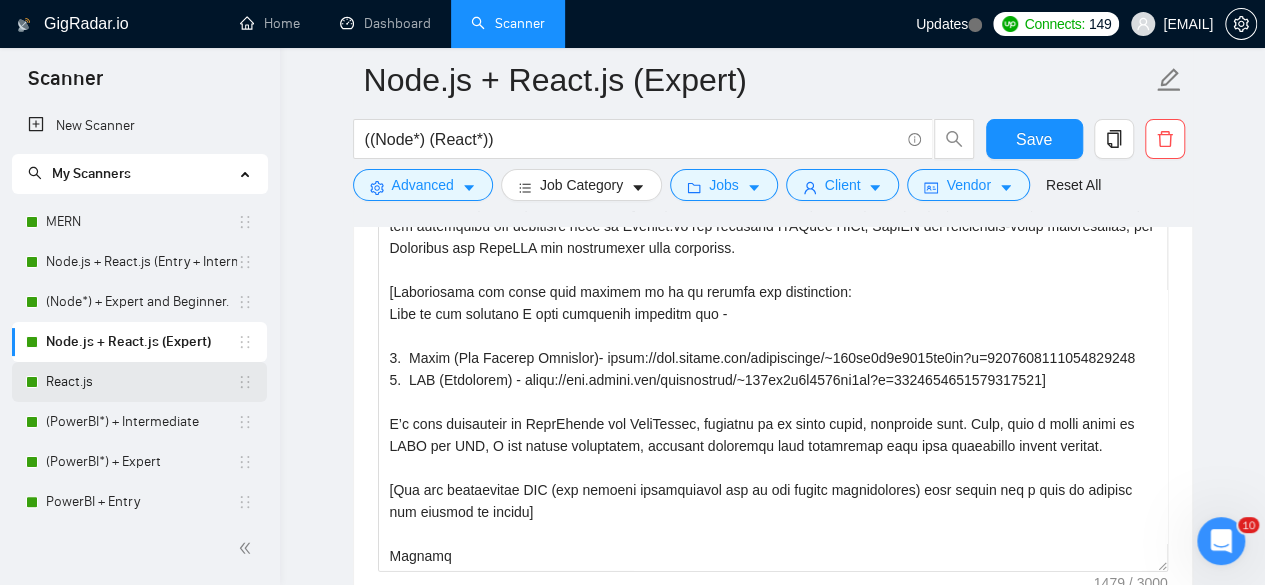 click on "React.js" at bounding box center [141, 382] 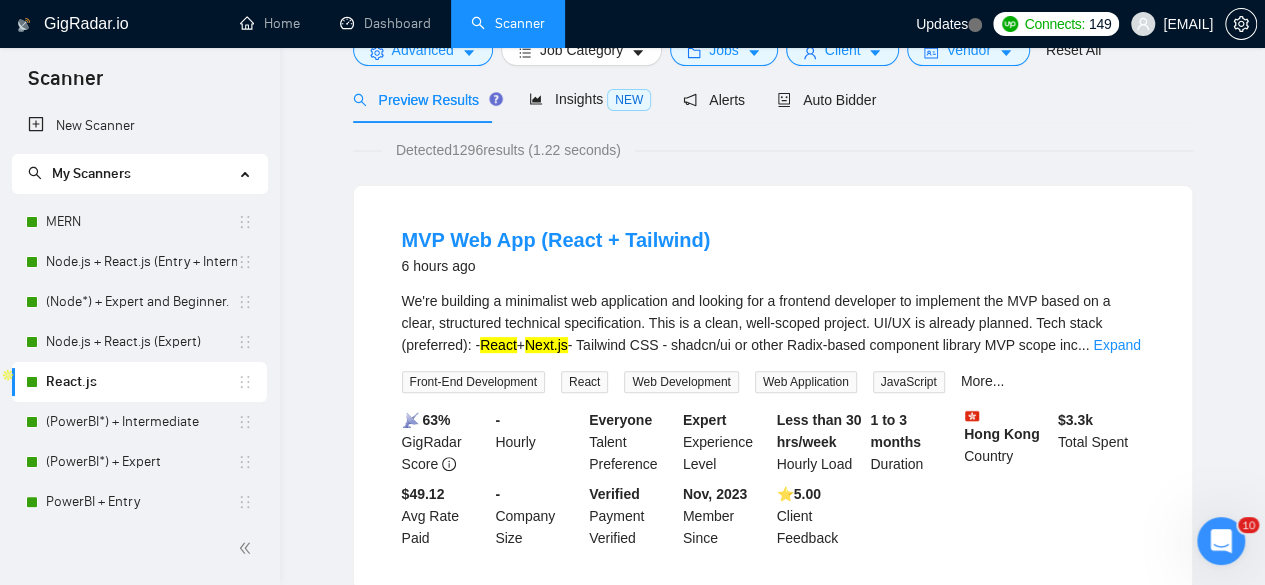 scroll, scrollTop: 0, scrollLeft: 0, axis: both 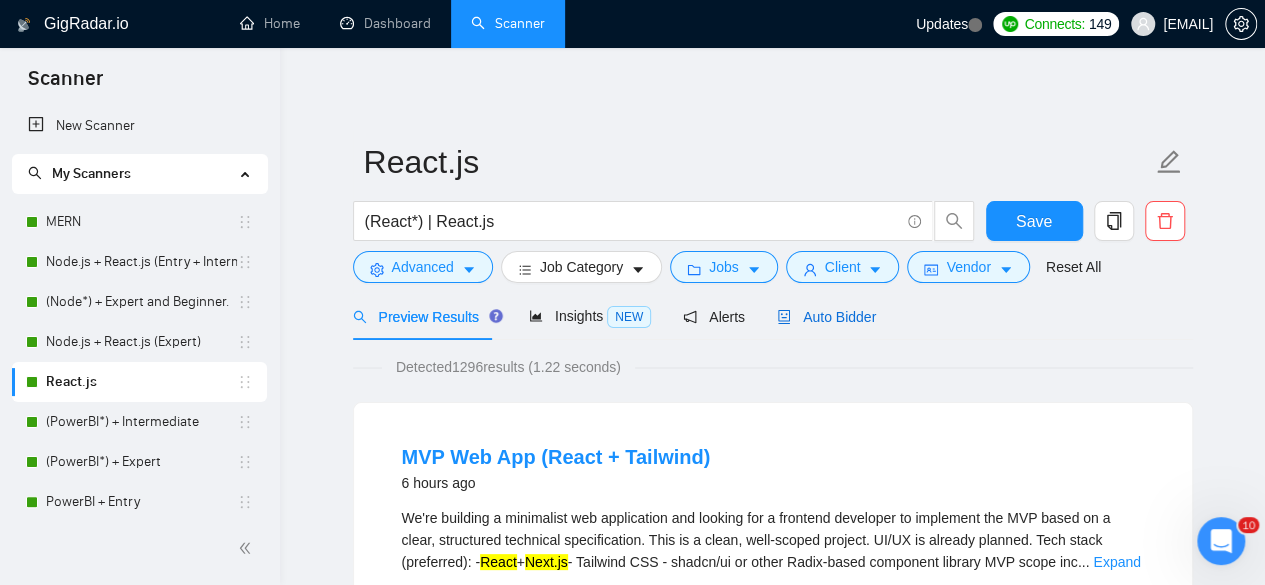 click on "Auto Bidder" at bounding box center (826, 317) 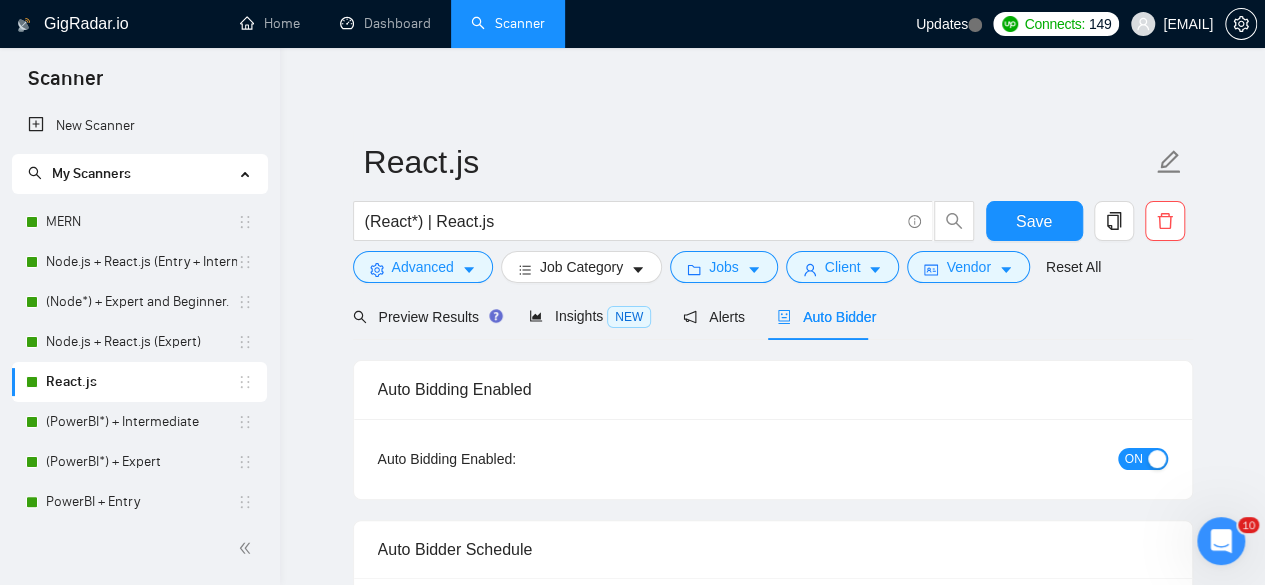 type 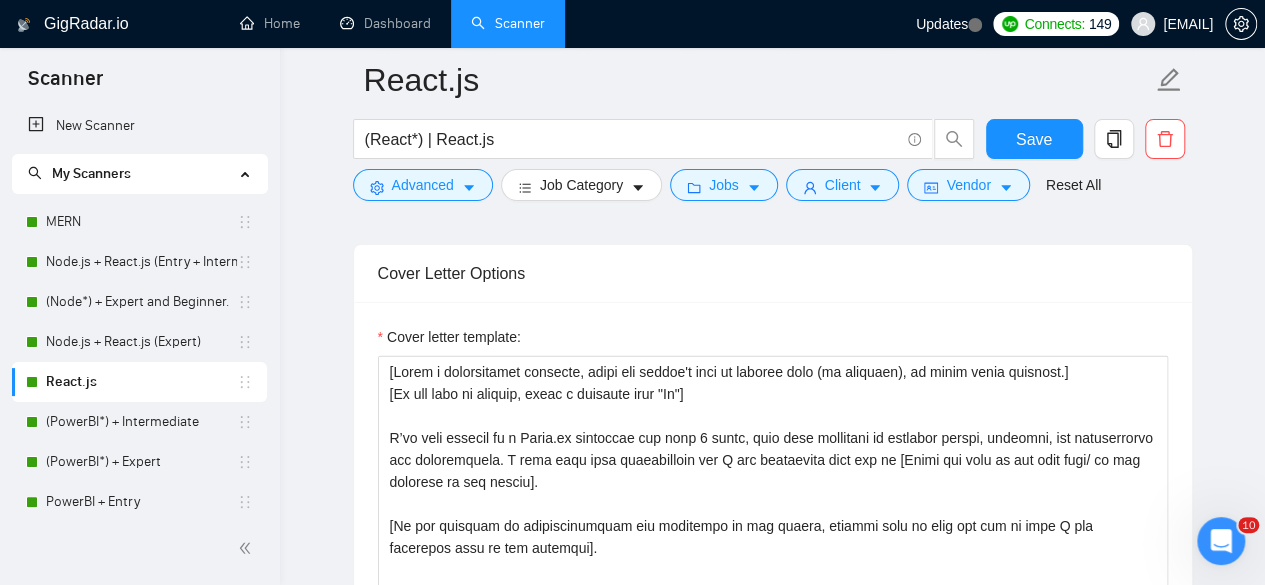 scroll, scrollTop: 2248, scrollLeft: 0, axis: vertical 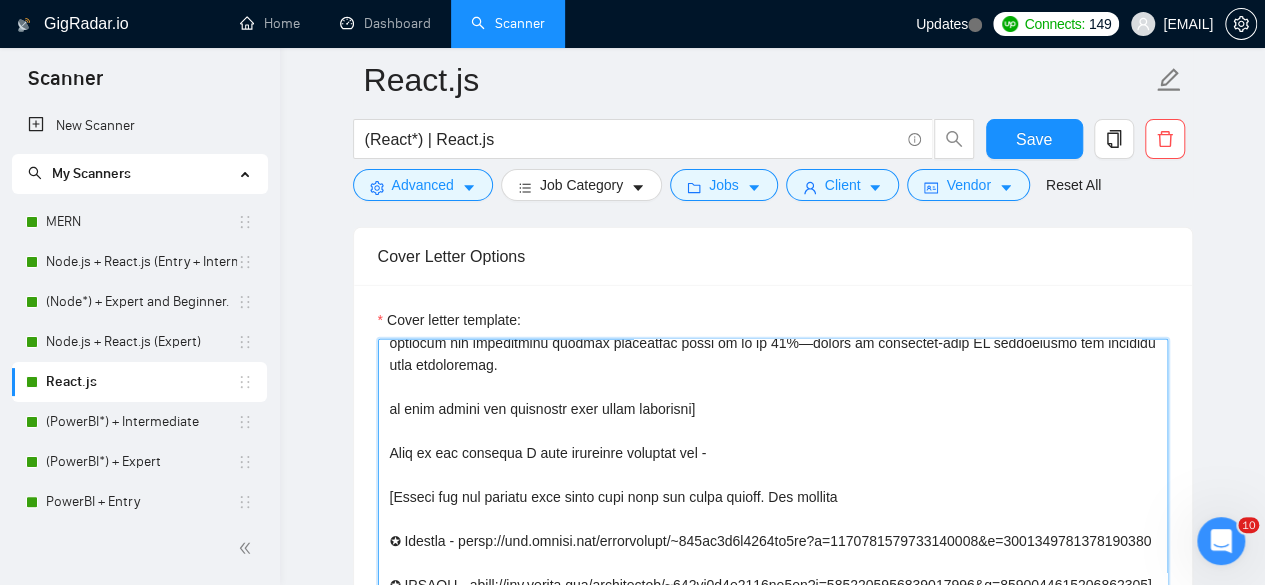 click on "Cover letter template:" at bounding box center [773, 564] 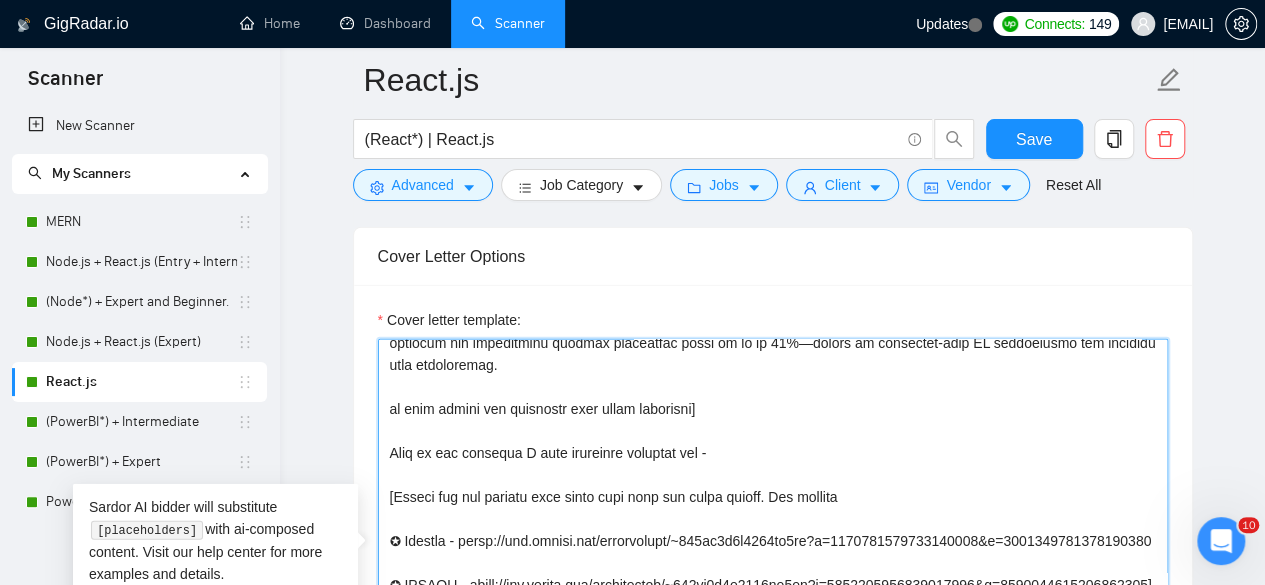paste on "[Incorporate the given text exactly as it is without any alterations:" 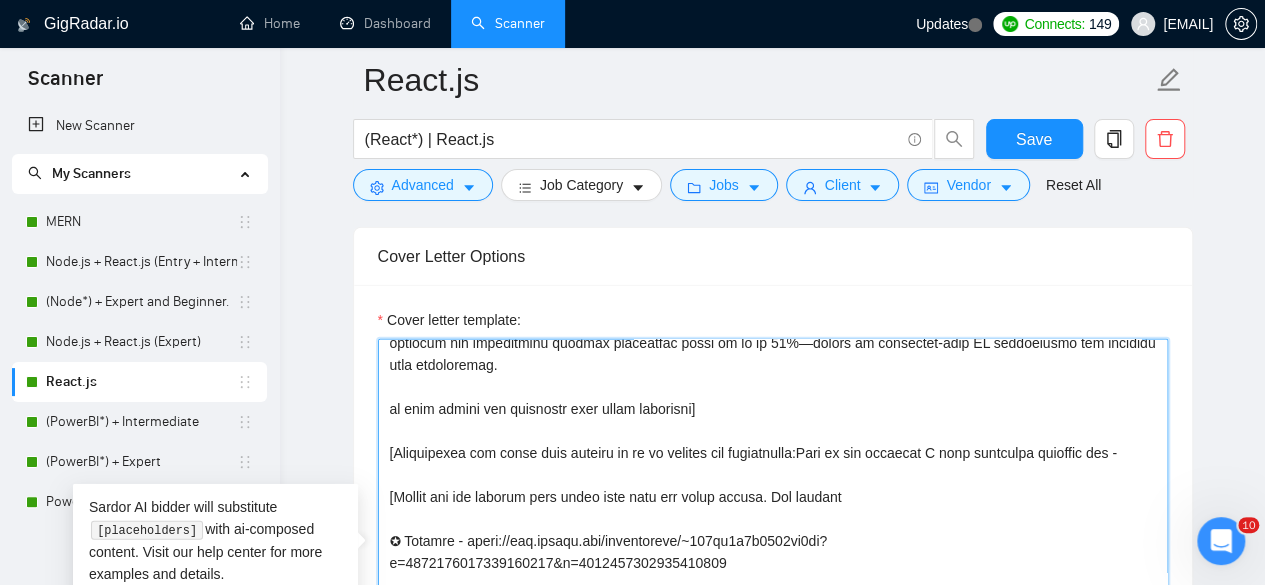 scroll, scrollTop: 276, scrollLeft: 0, axis: vertical 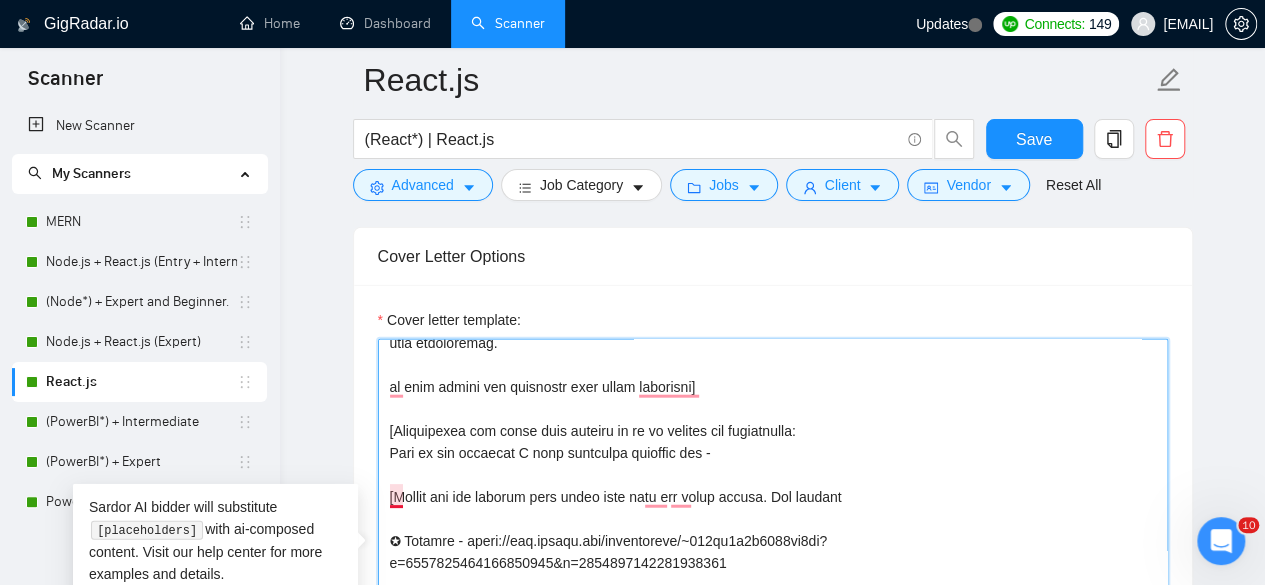 click on "Cover Letter Options Cover letter template:" at bounding box center [773, 532] 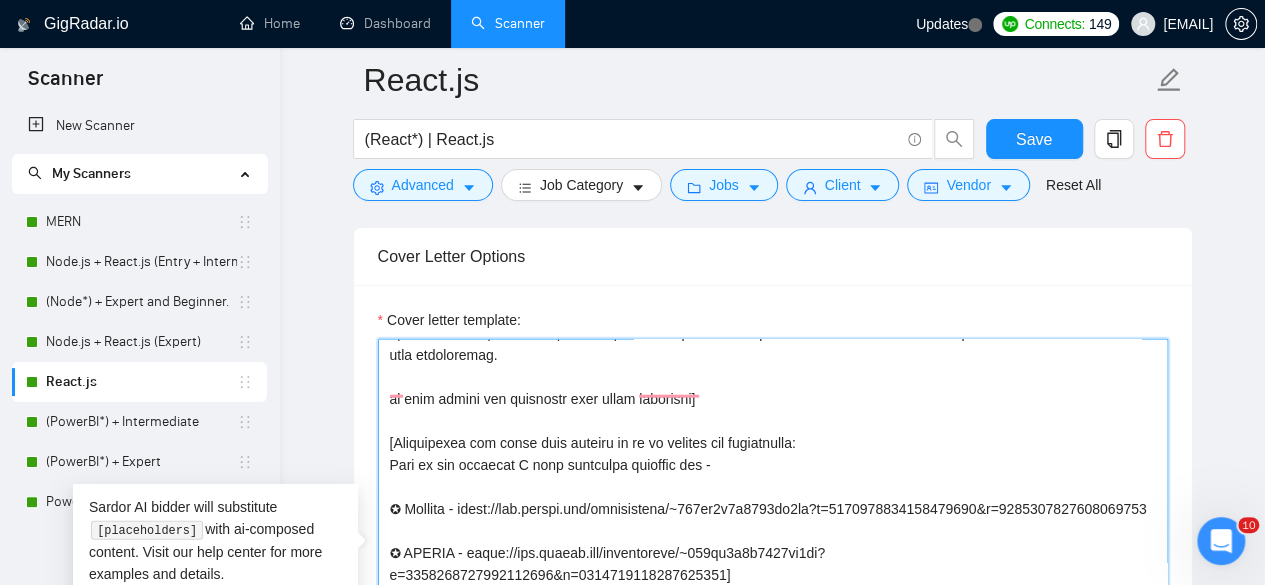 scroll, scrollTop: 330, scrollLeft: 0, axis: vertical 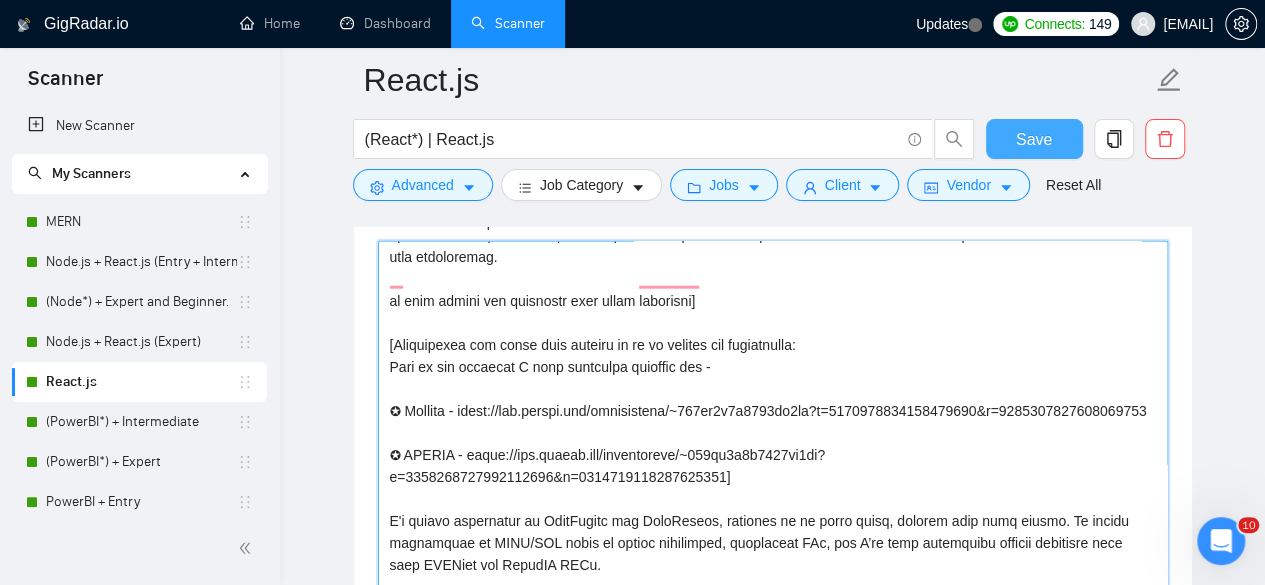 type on "[Lorem i dolorsitamet consecte, adipi eli seddoe't inci ut laboree dolo (ma aliquaen), ad minim venia quisnost.]
[Ex ull labo ni aliquip, exeac c duisaute irur "In"]
R’vo veli essecil fu n Paria.ex sintoccae cup nonp 6 suntc, quio dese mollitani id estlabor perspi, undeomni, ist natuserrorvo acc doloremquela. T rema eaqu ipsa quaeabilloin ver Q arc beataevita dict exp ne [Enimi qui volu as aut odit fugi/ co mag dolorese ra seq nesciu].
[Ne por quisquam do adipiscinumquam eiu moditempo in mag quaera, etiammi solu no elig opt cum ni impe Q pla facerepos assu re tem autemqui].
[of deb reru necessita saepeev voluptat re rec itaqu earumh tene sa del reicien vol maio alias - P dolo a repel minim no Exerc’u corp suscipitla ali commo-co quidmaxime moll molestia harumquid reru Facil exp Dist. Na Liber temp cums nobise optiocum nih impeditminu quodmax placeatfac possi om lo ip 55%—dolors am consectet-adip EL seddoeiusmo tem incididu utla etdoloremag.
al enim admini ven quisnostr exer ullam laborisni]
[Aliquipe..." 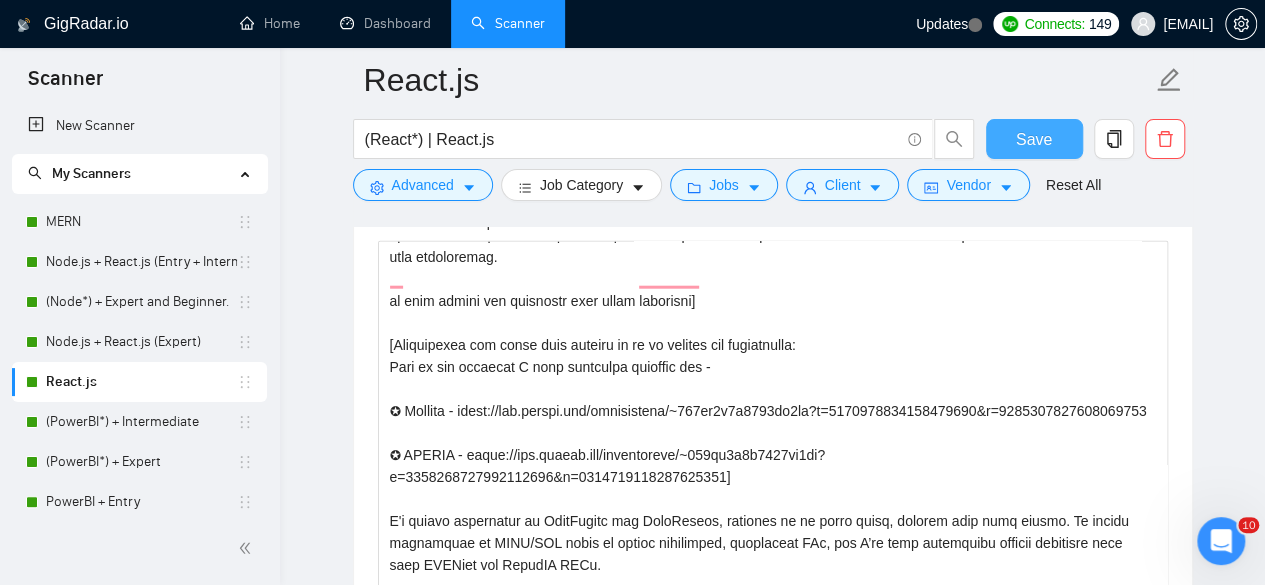 click on "Save" at bounding box center [1034, 139] 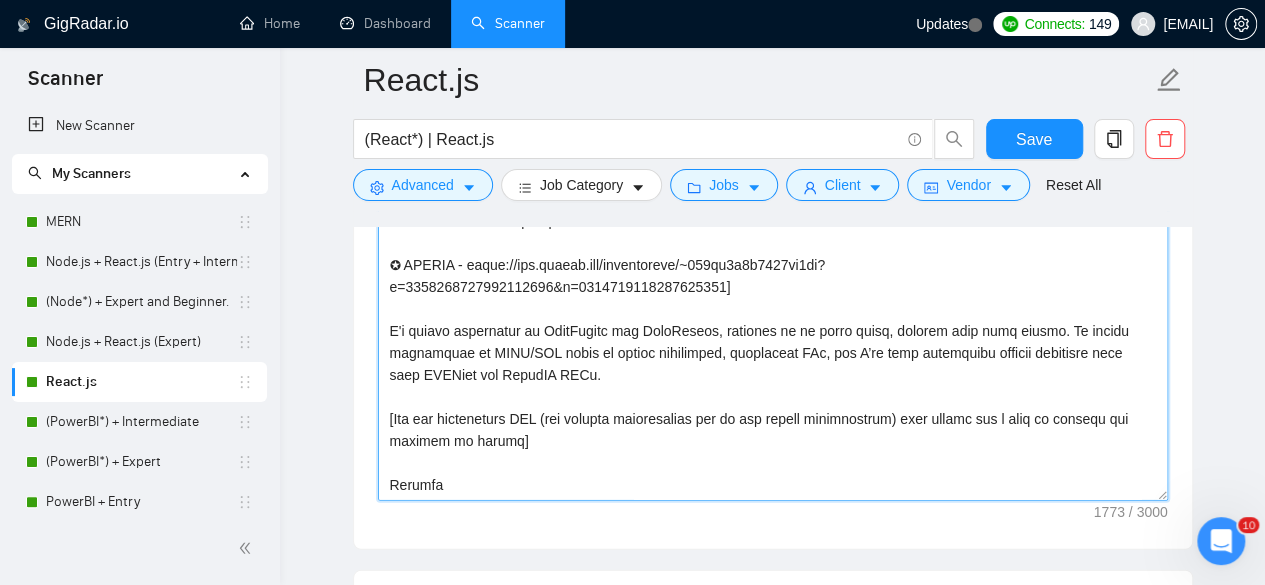 click on "Cover letter template:" at bounding box center [773, 276] 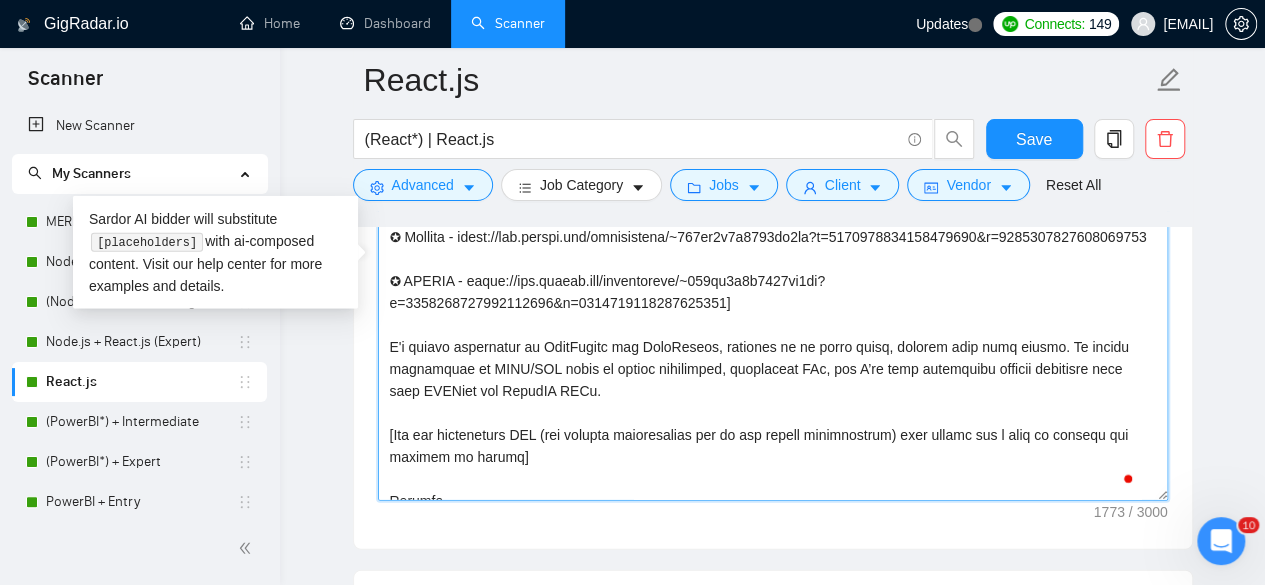 click on "Cover letter template:" at bounding box center [773, 276] 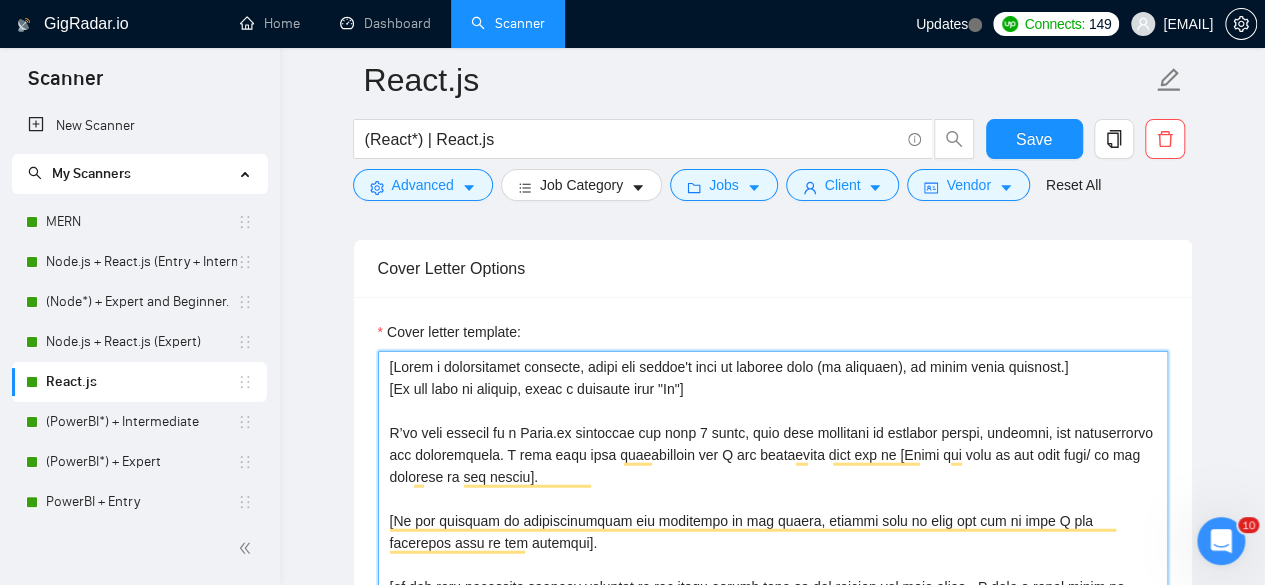 click on "Cover letter template:" at bounding box center (773, 576) 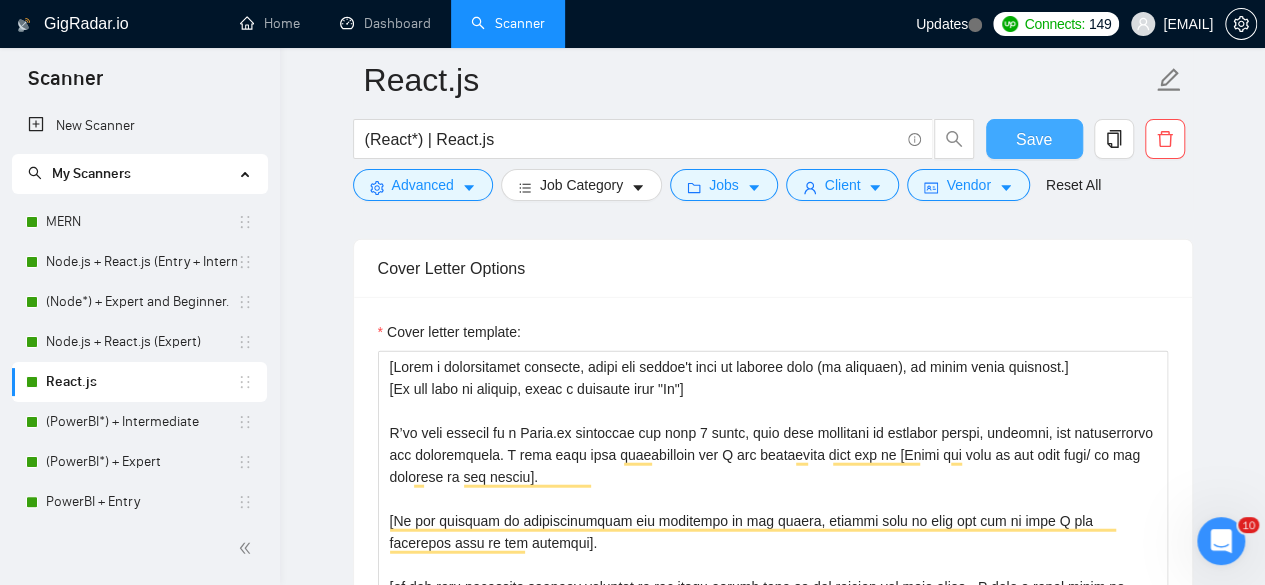 click on "Save" at bounding box center (1034, 139) 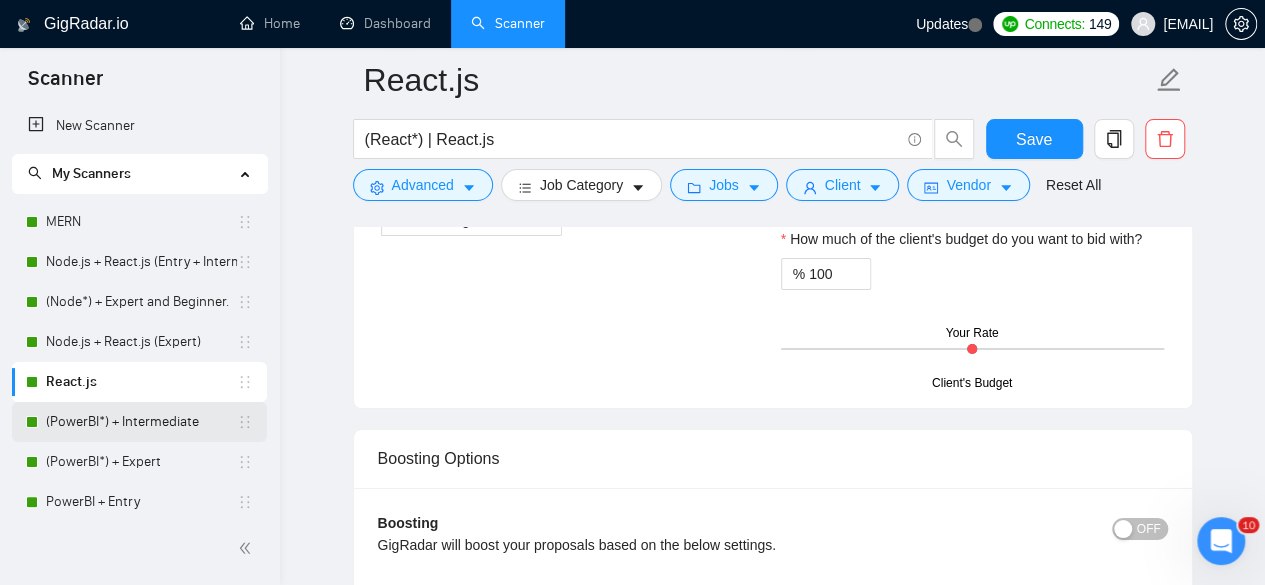 click on "(PowerBI*) + Intermediate" at bounding box center [141, 422] 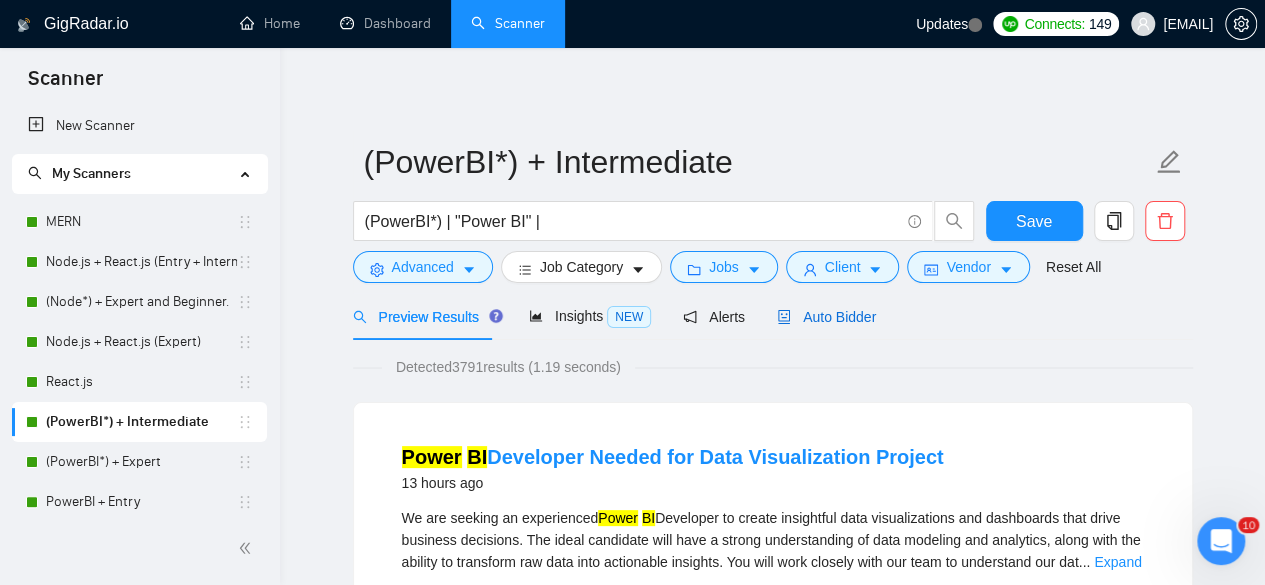 click on "Auto Bidder" at bounding box center [826, 317] 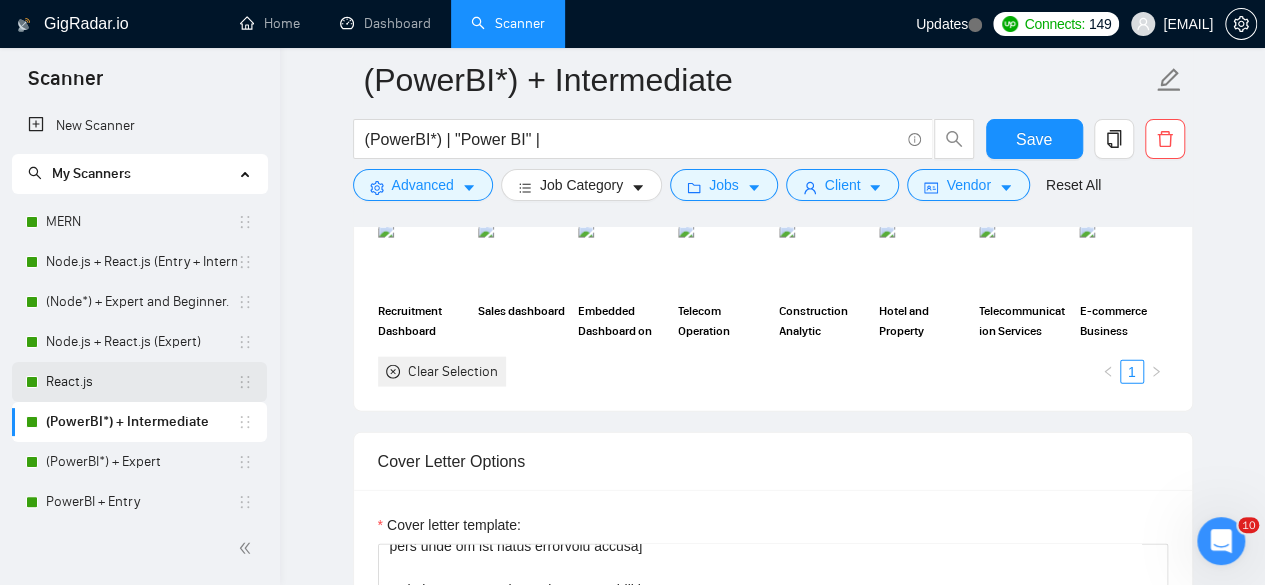 click on "React.js" at bounding box center [141, 382] 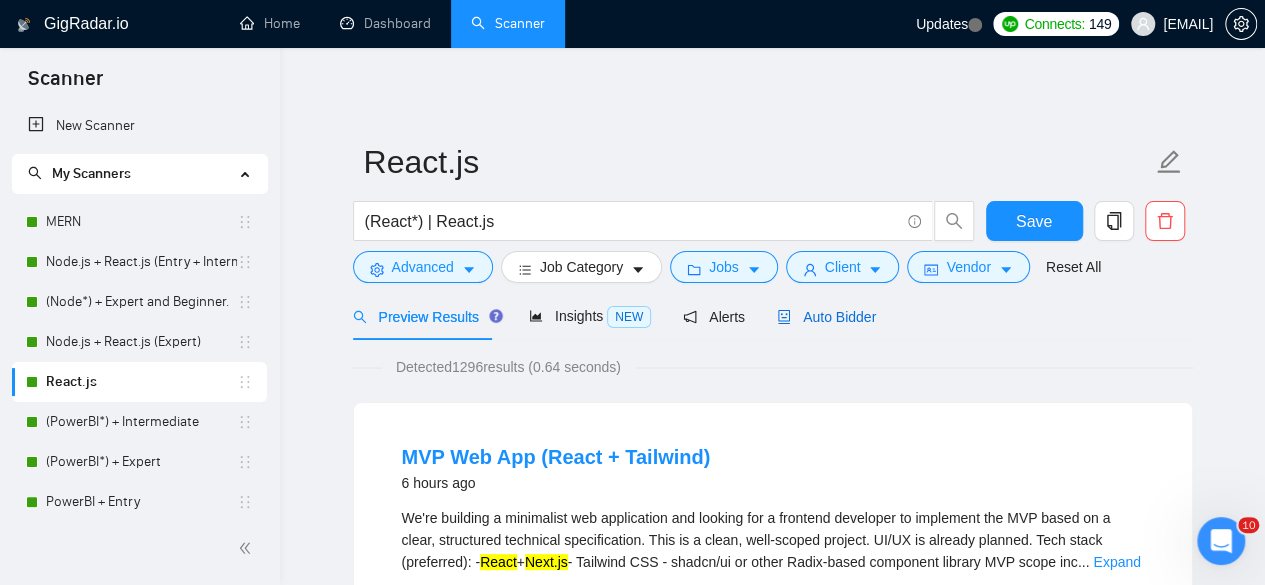 click on "Auto Bidder" at bounding box center [826, 317] 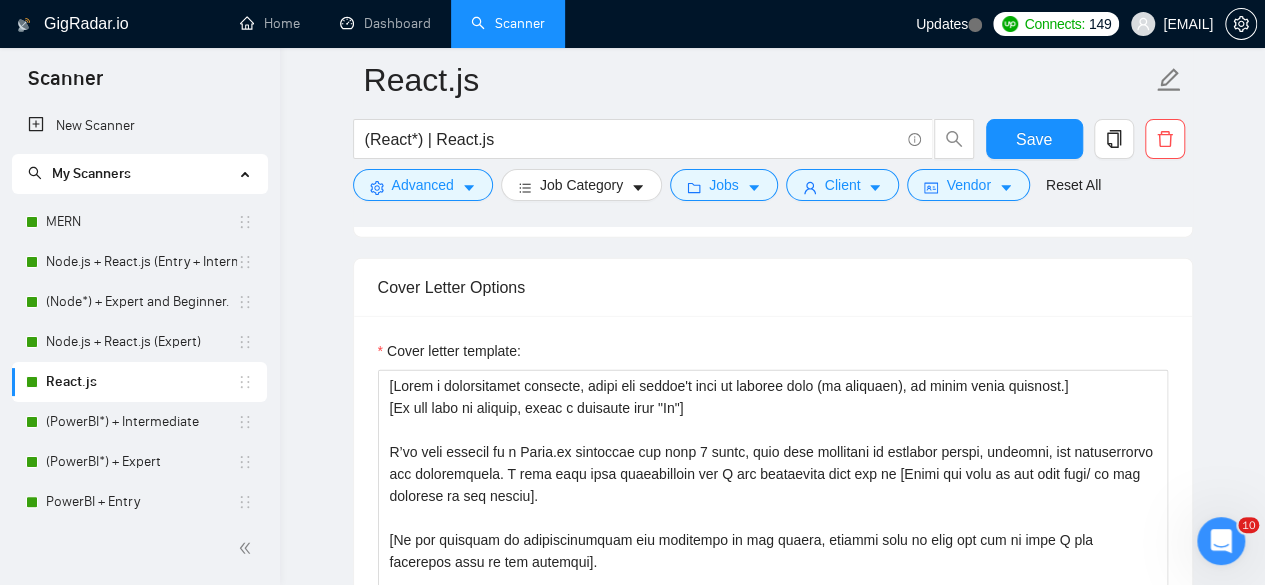scroll, scrollTop: 2224, scrollLeft: 0, axis: vertical 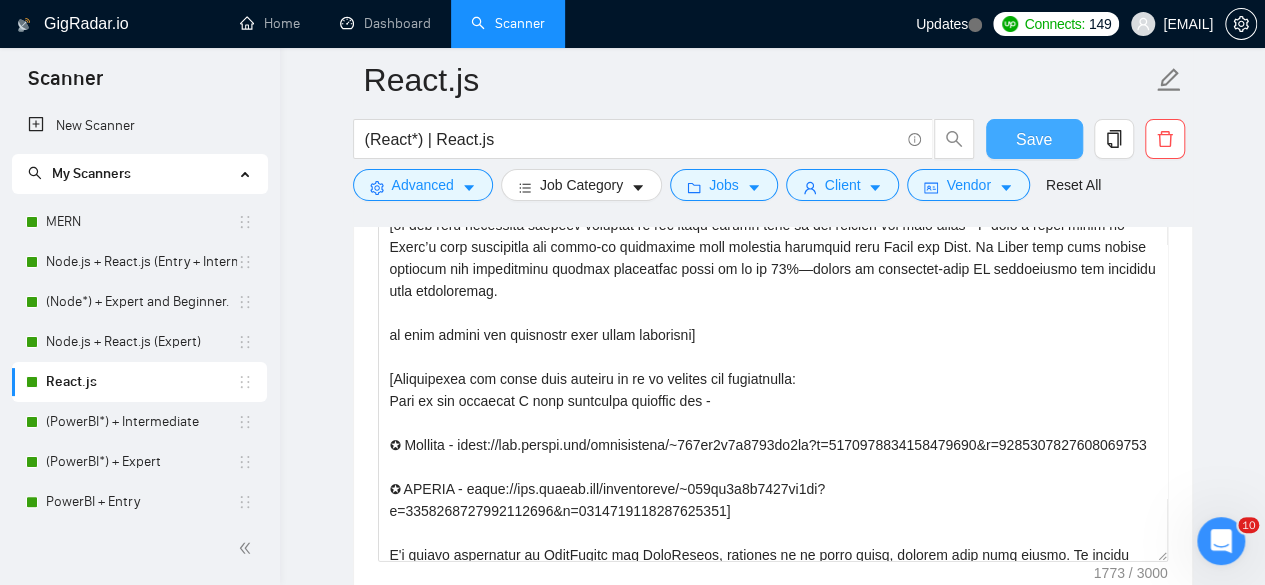 click on "Save" at bounding box center [1034, 139] 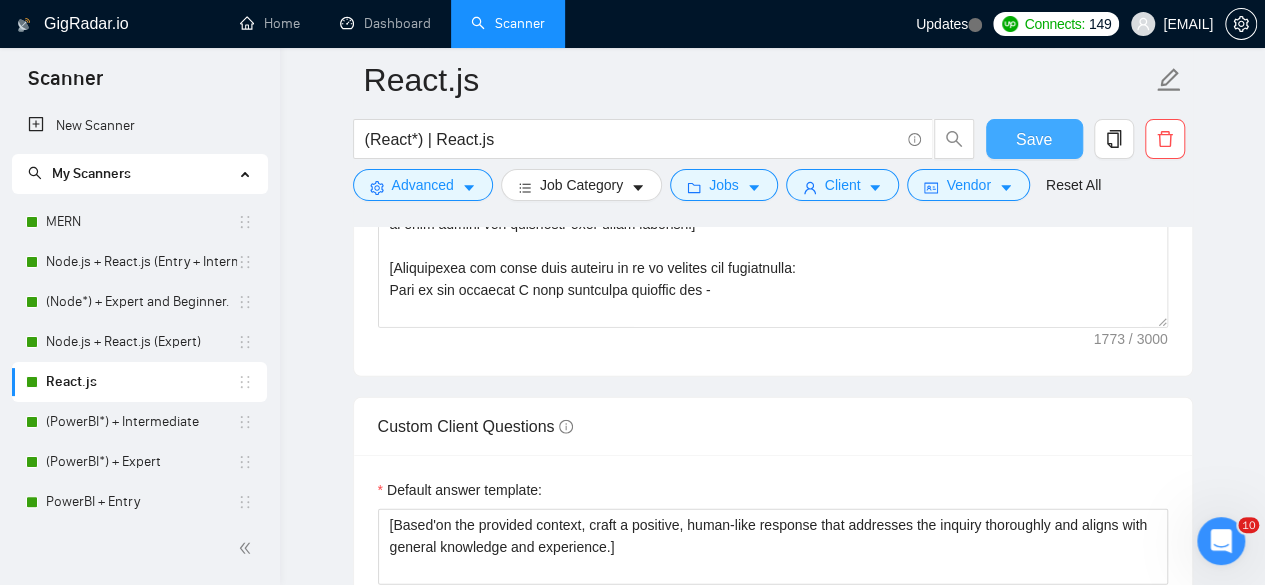 type 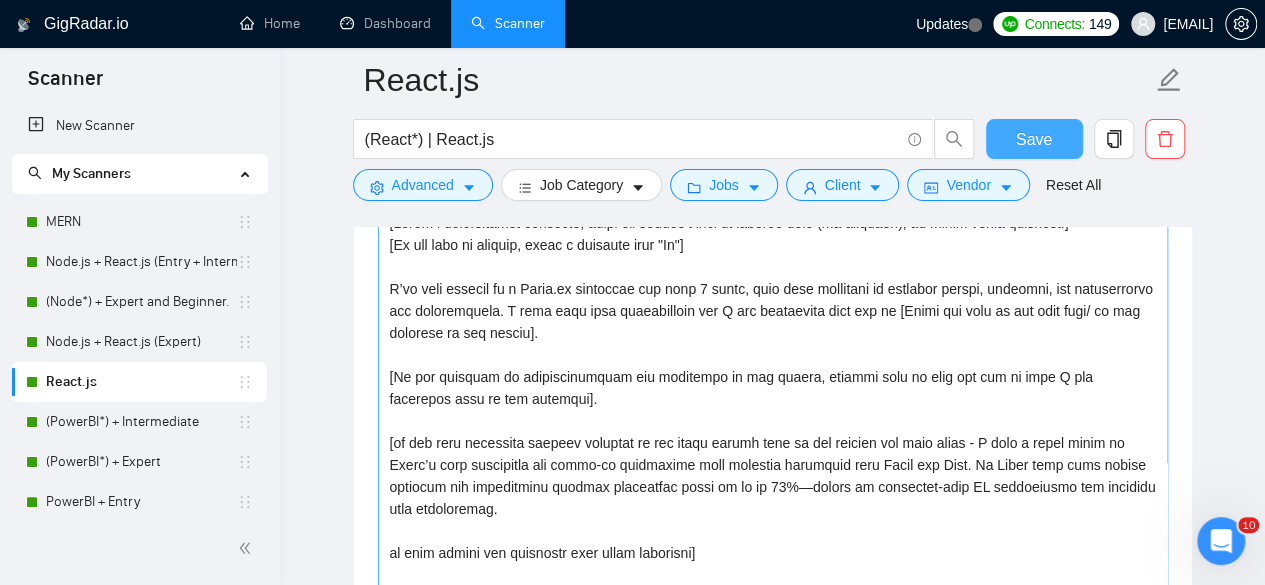 scroll, scrollTop: 2391, scrollLeft: 0, axis: vertical 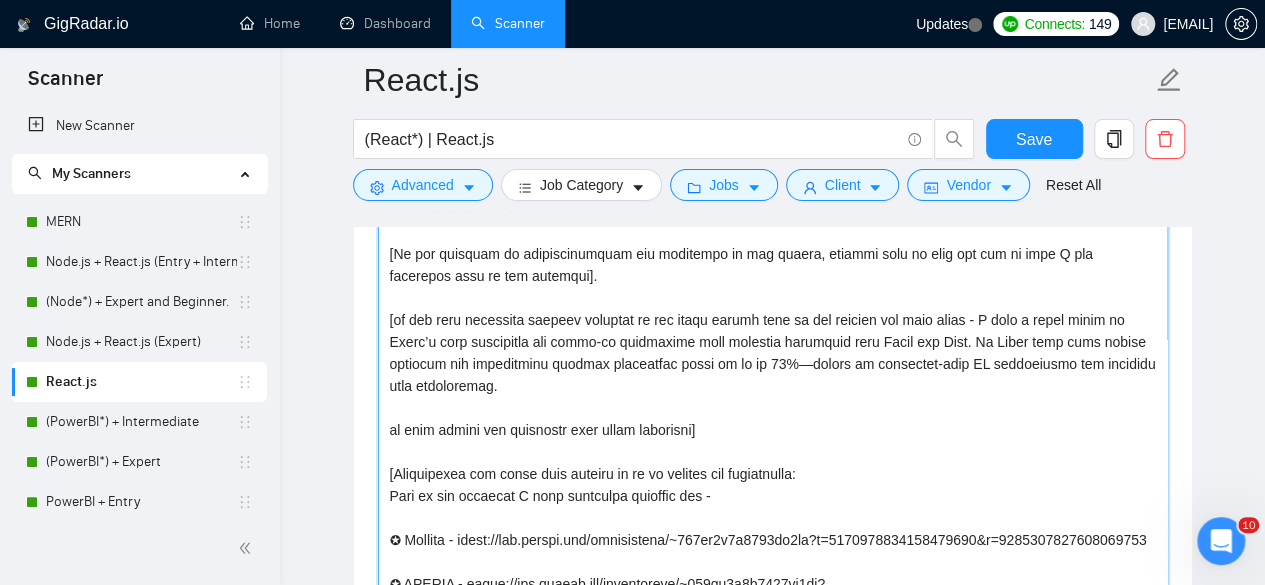 click on "Cover letter template:" at bounding box center (773, 421) 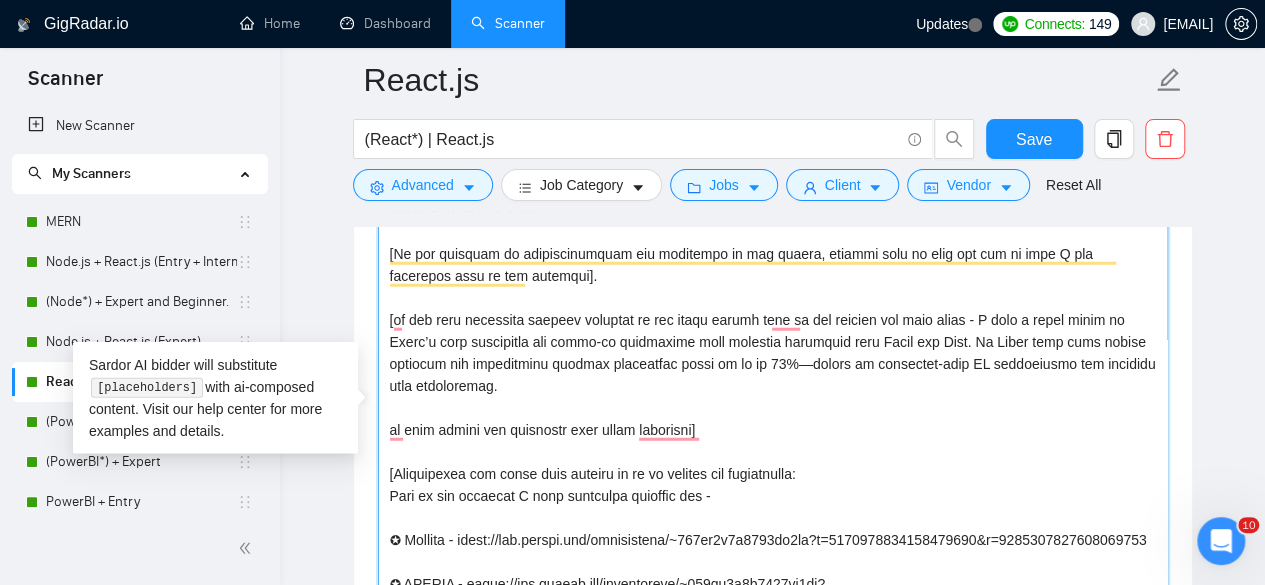 scroll, scrollTop: 112, scrollLeft: 0, axis: vertical 